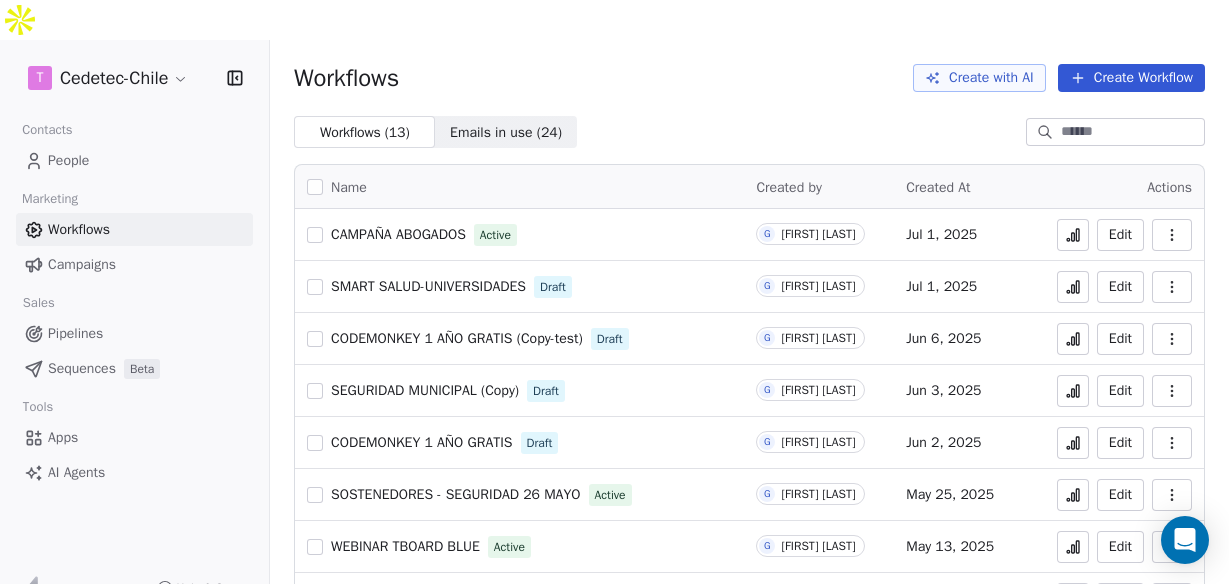 scroll, scrollTop: 0, scrollLeft: 0, axis: both 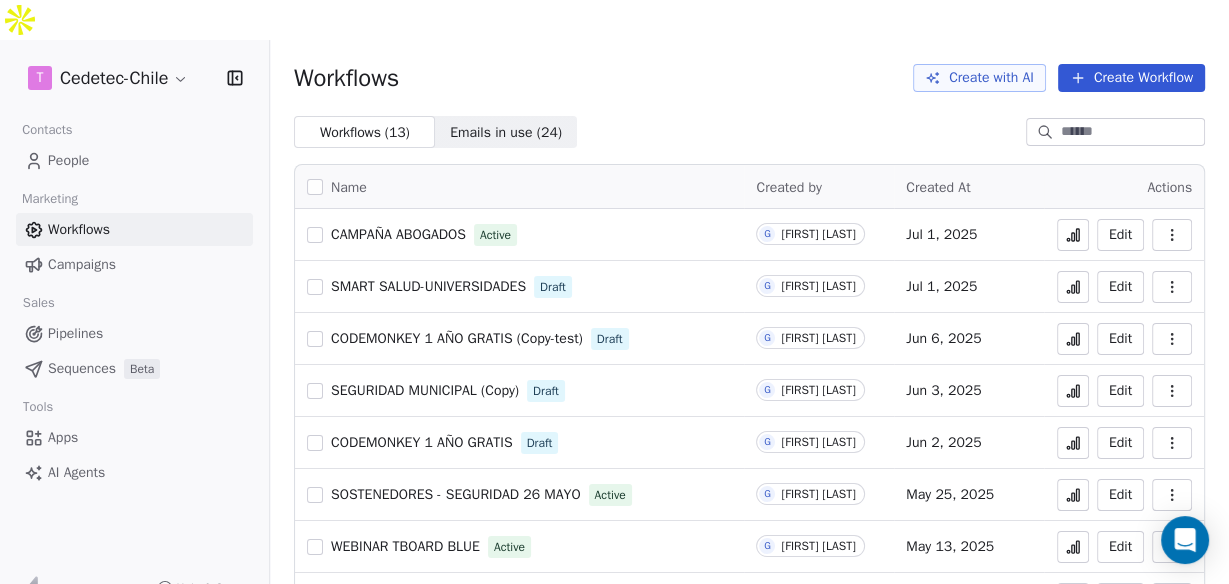 click on "Campaigns" at bounding box center [82, 264] 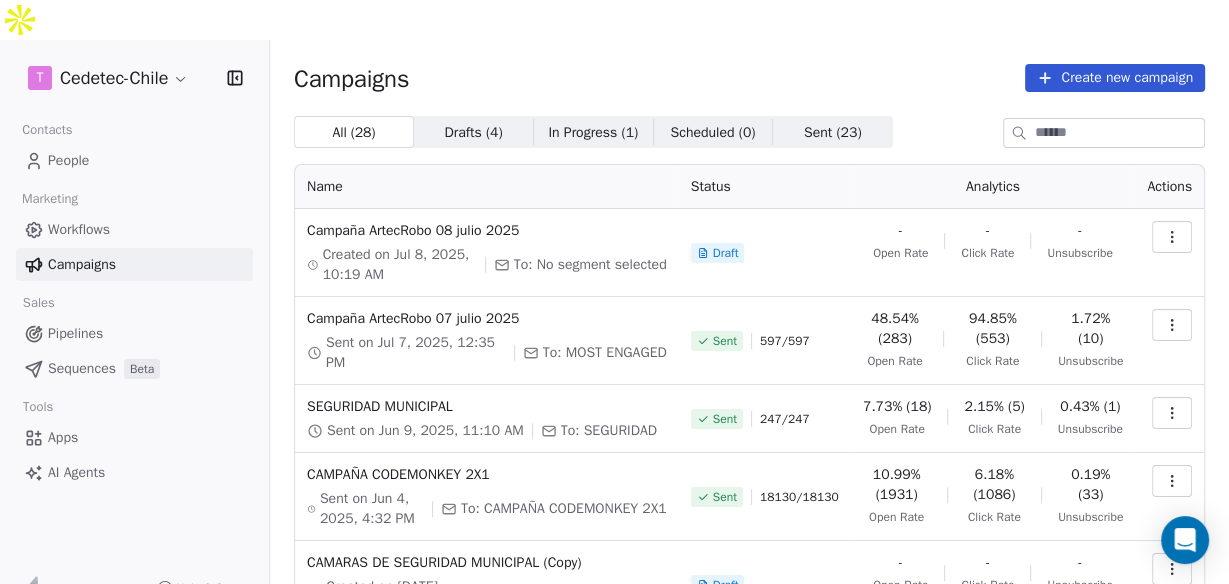 click on "In Progress ( 1 )" at bounding box center [593, 132] 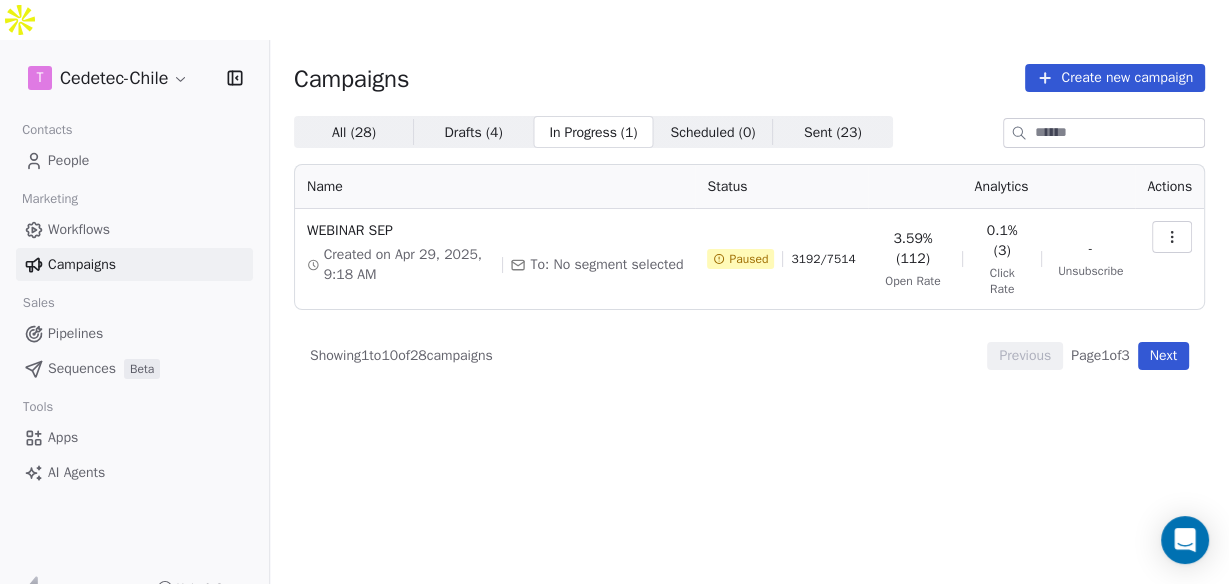 click on "Drafts ( 4 )" at bounding box center (473, 132) 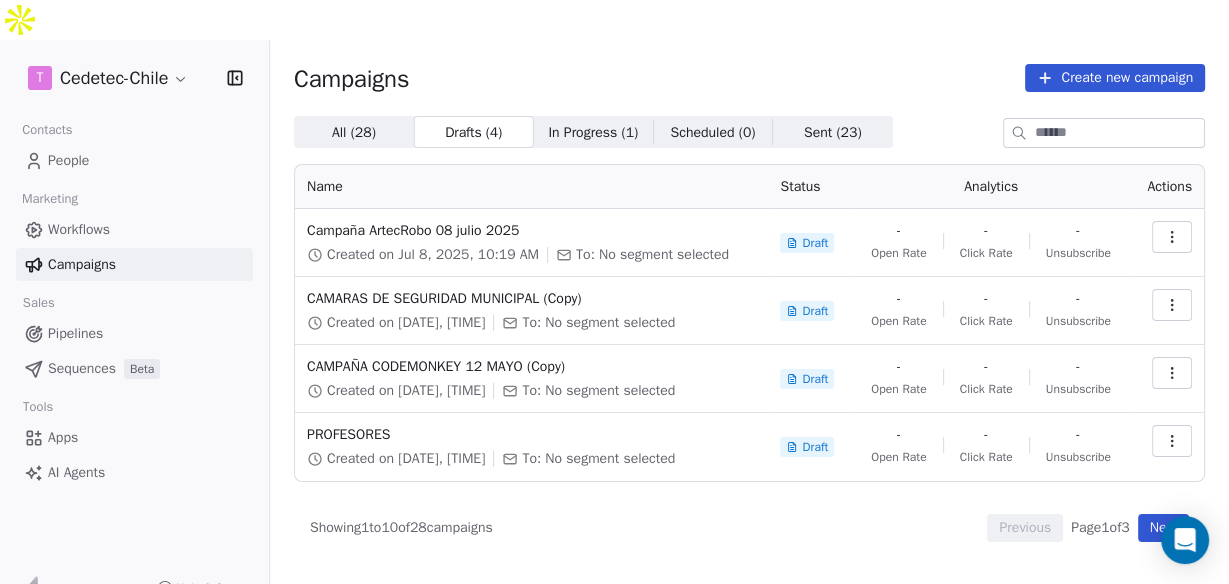 click on "All ( 28 )" at bounding box center (354, 132) 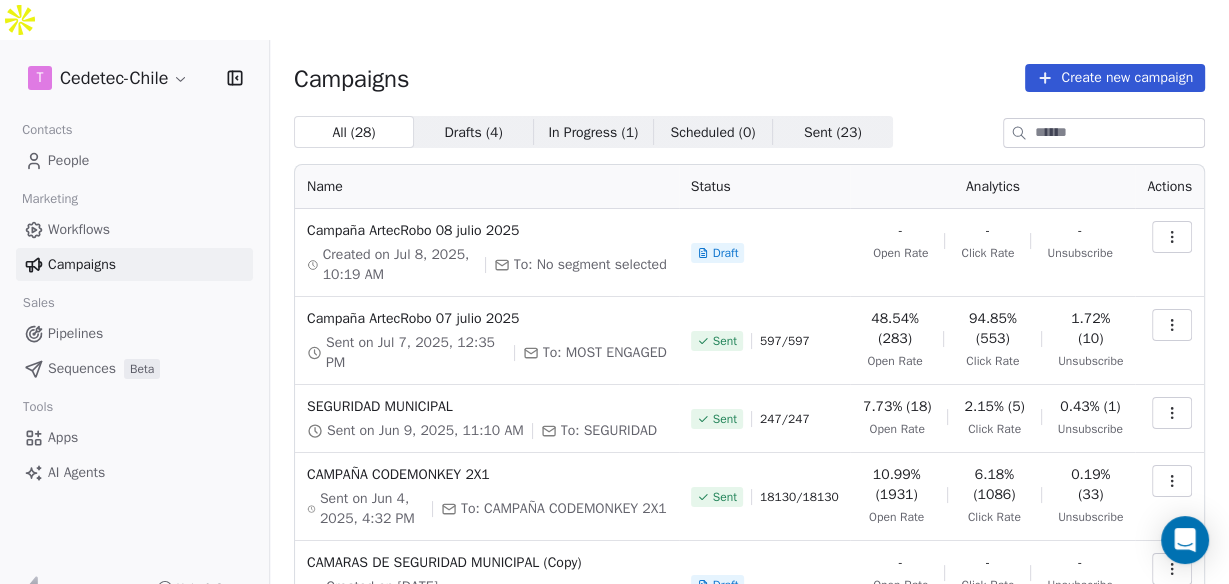 click on "Workflows" at bounding box center [134, 229] 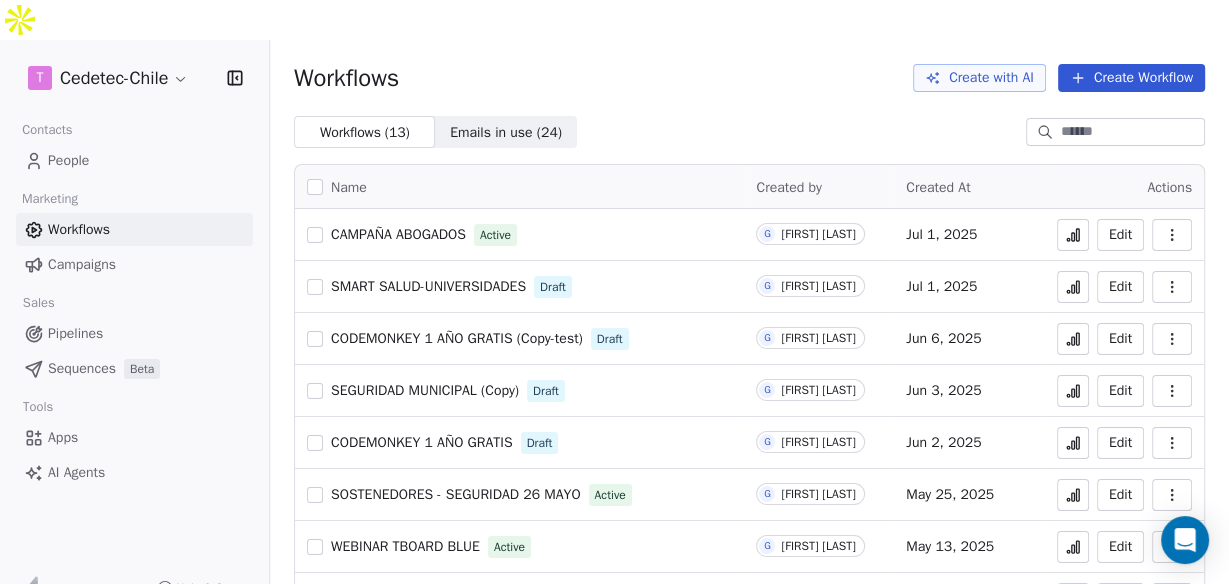 click on "Campaigns" at bounding box center (82, 264) 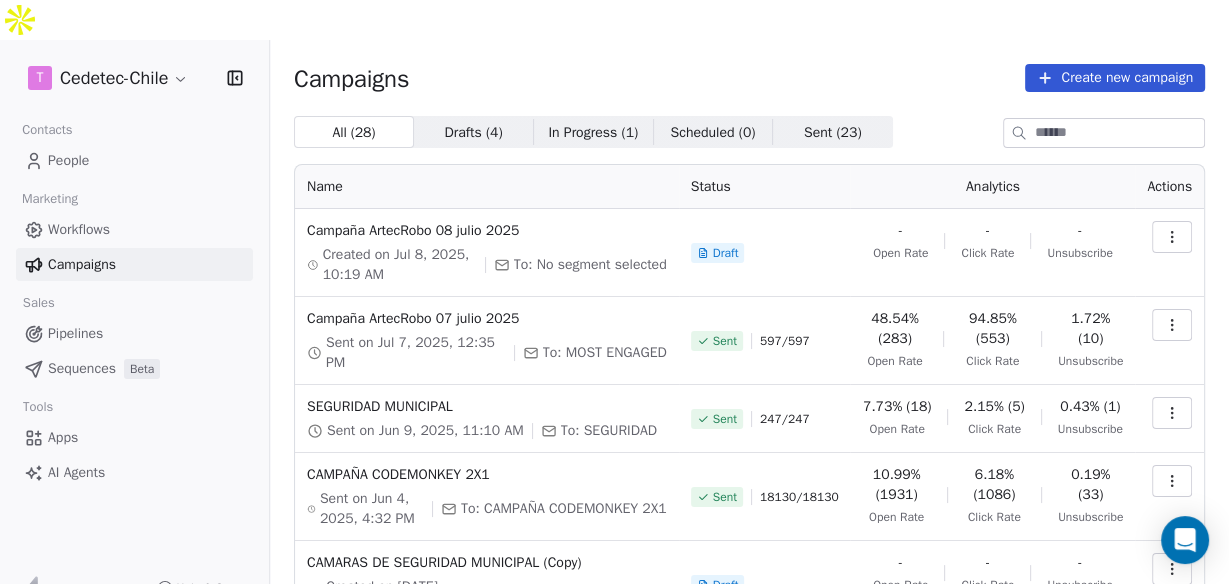 click on "Workflows" at bounding box center [79, 229] 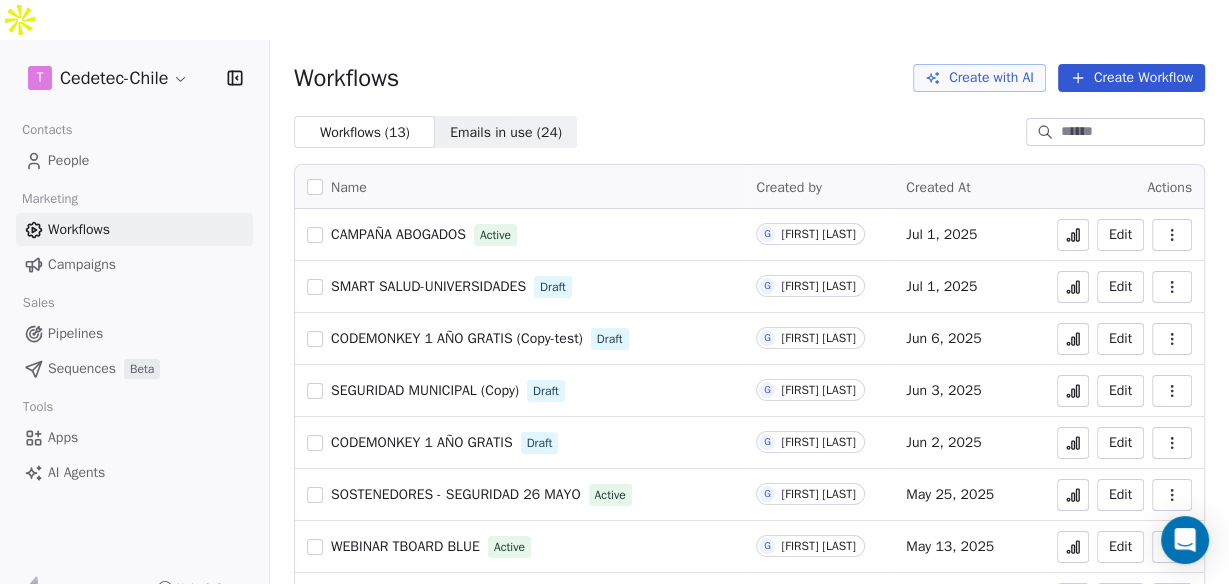 click on "SMART SALUD-UNIVERSIDADES" at bounding box center (428, 286) 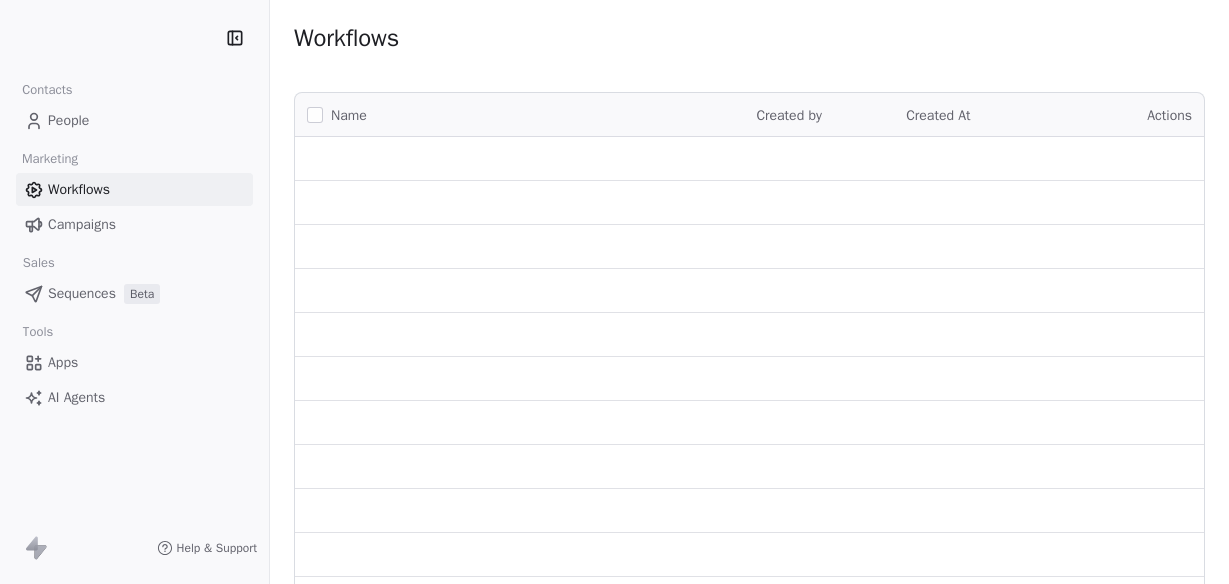 scroll, scrollTop: 0, scrollLeft: 0, axis: both 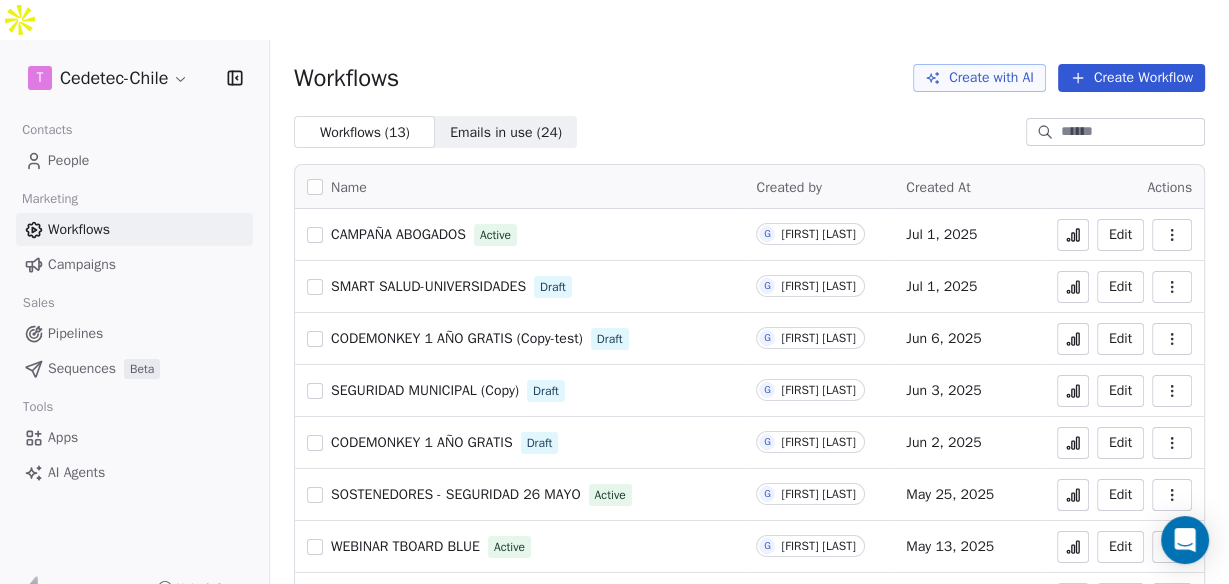 click 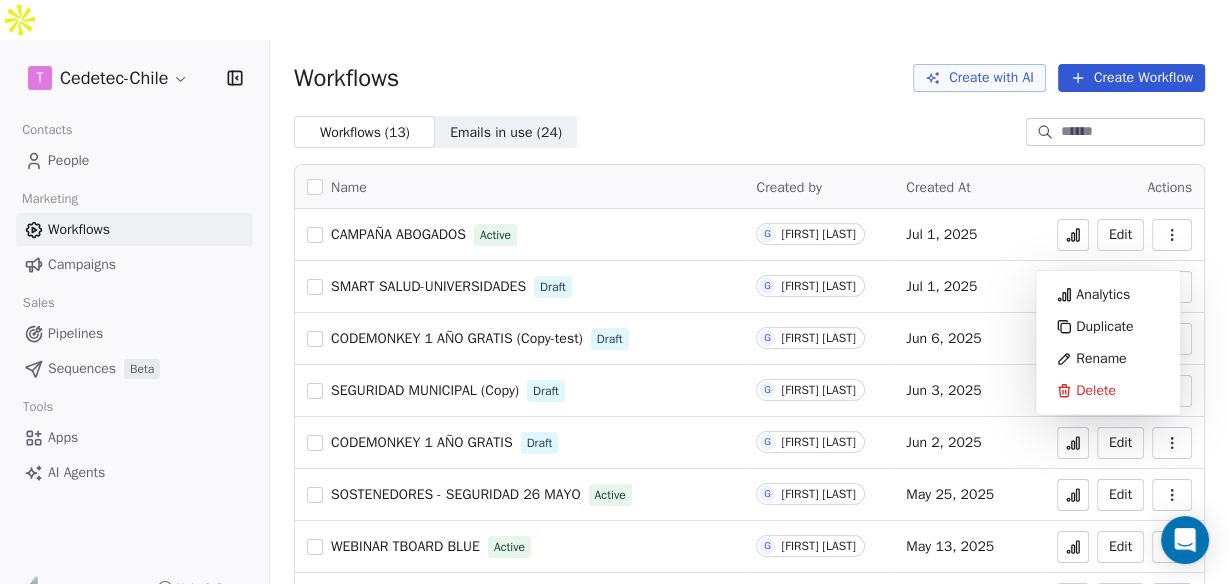 click on "SMART SALUD-UNIVERSIDADES" at bounding box center (428, 286) 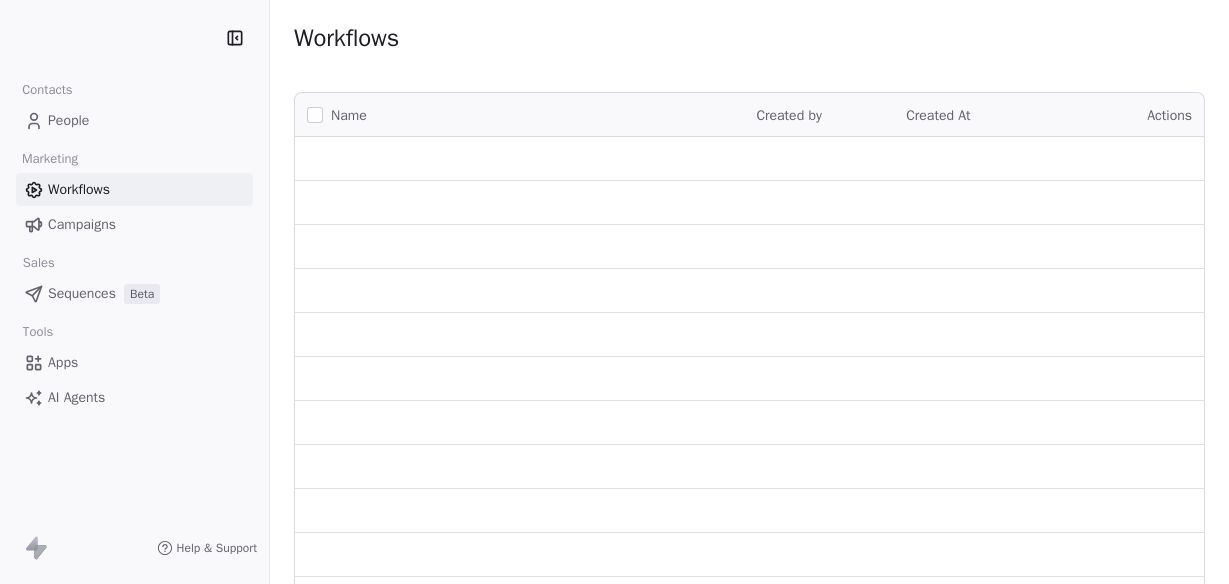 scroll, scrollTop: 0, scrollLeft: 0, axis: both 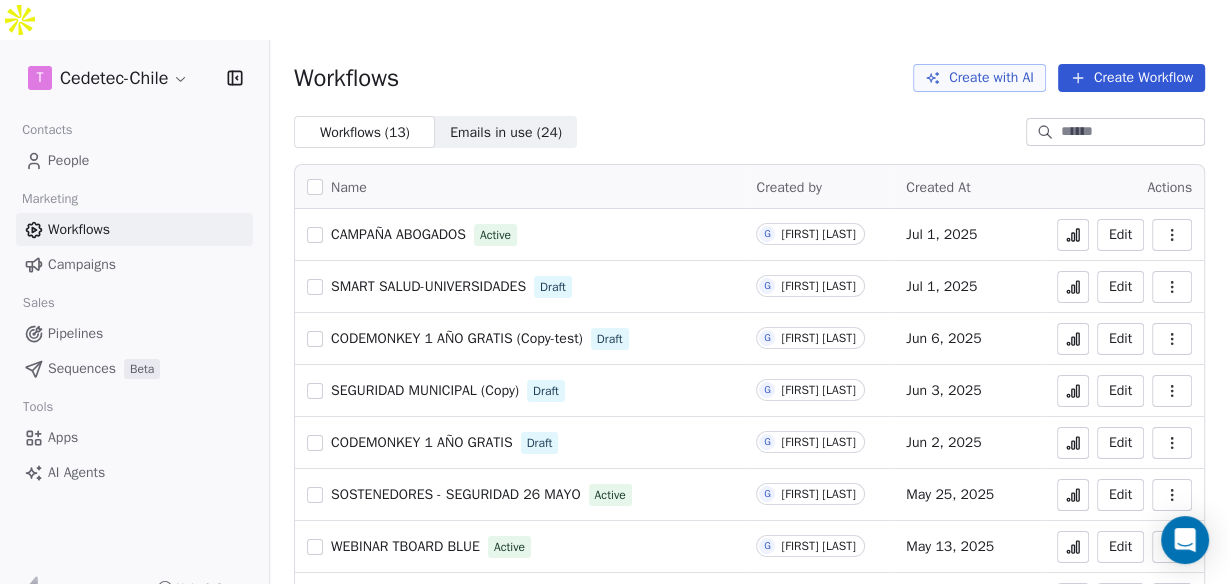 click at bounding box center [1172, 287] 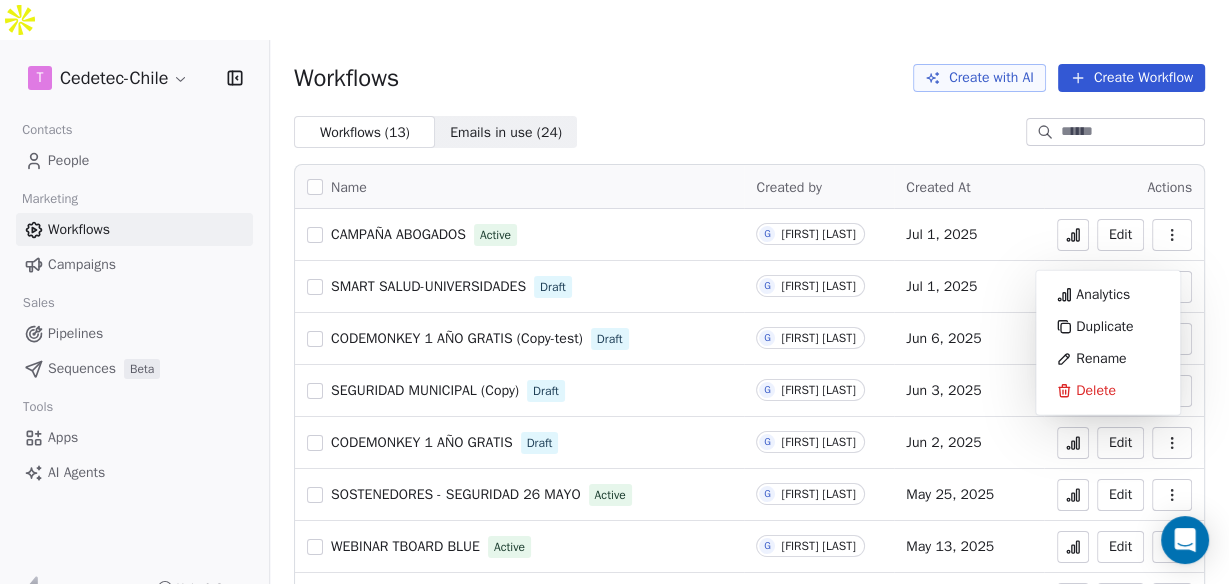 click at bounding box center [1172, 287] 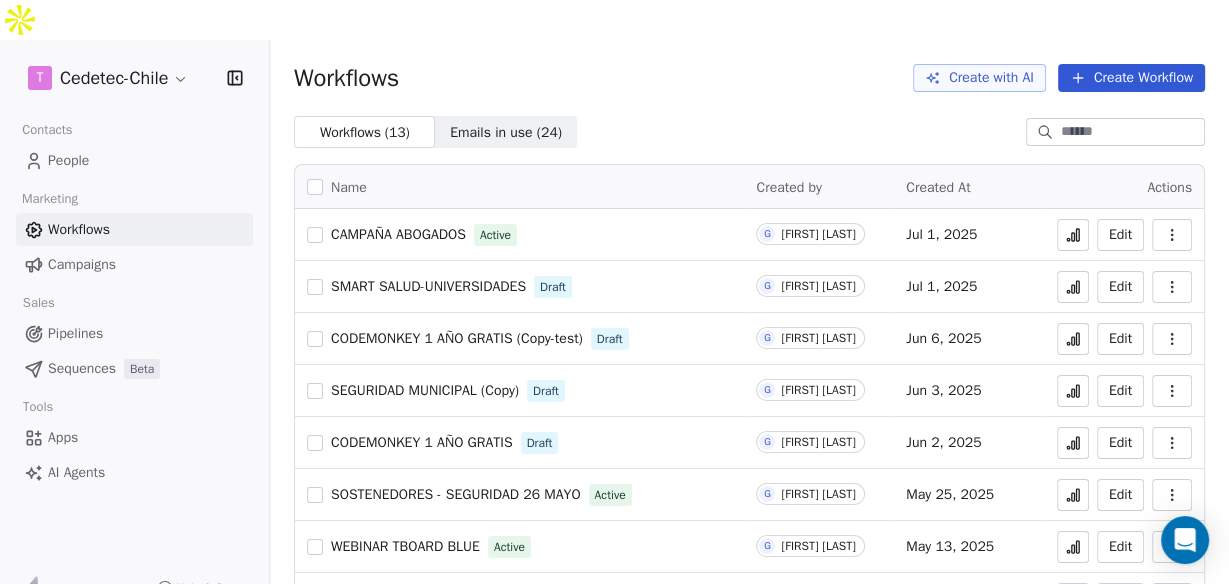 click on "Draft" at bounding box center (553, 287) 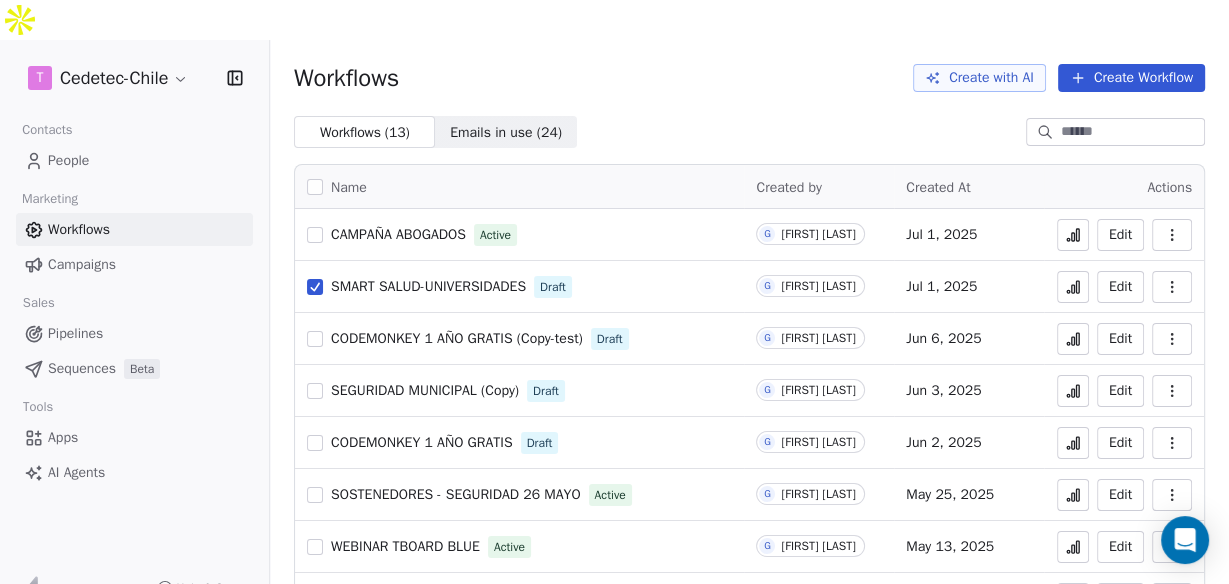 click 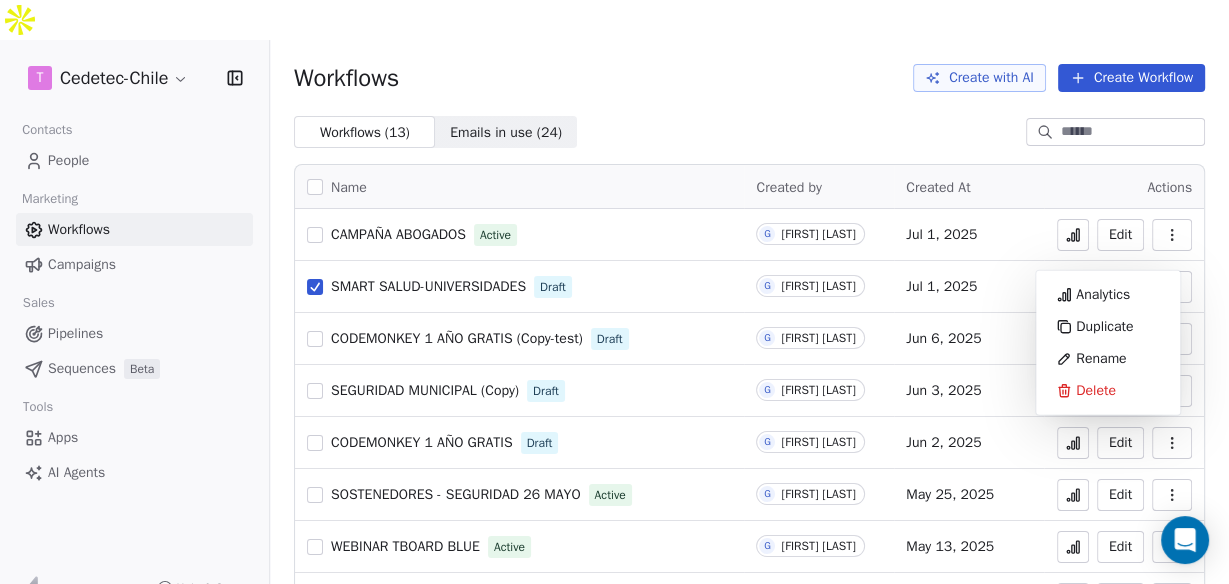 click at bounding box center [315, 287] 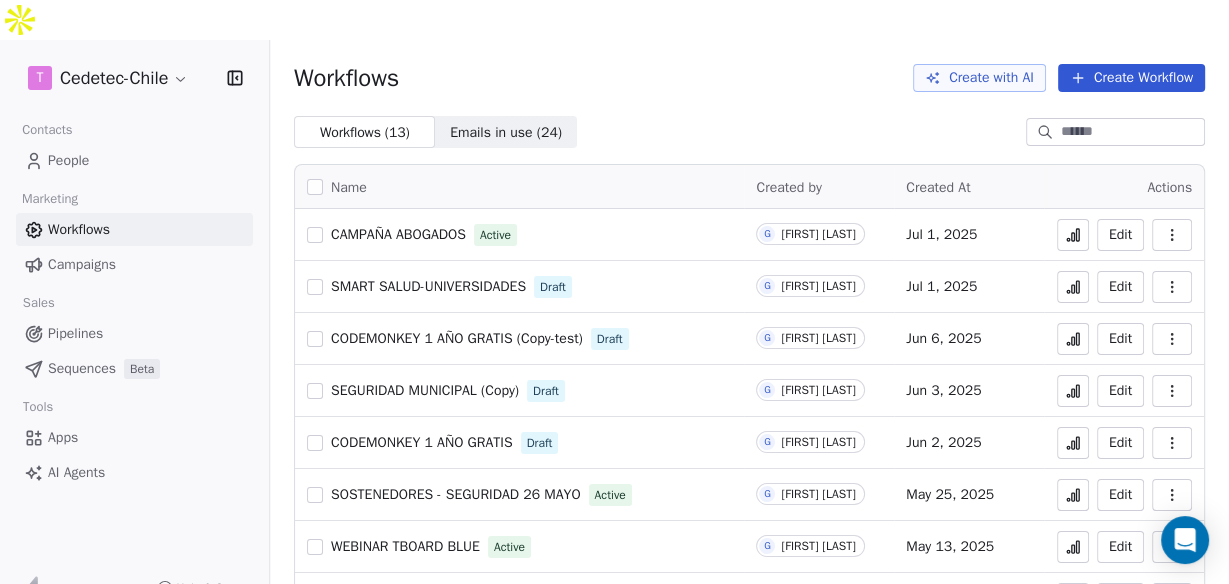 click on "SMART SALUD-UNIVERSIDADES" at bounding box center [428, 286] 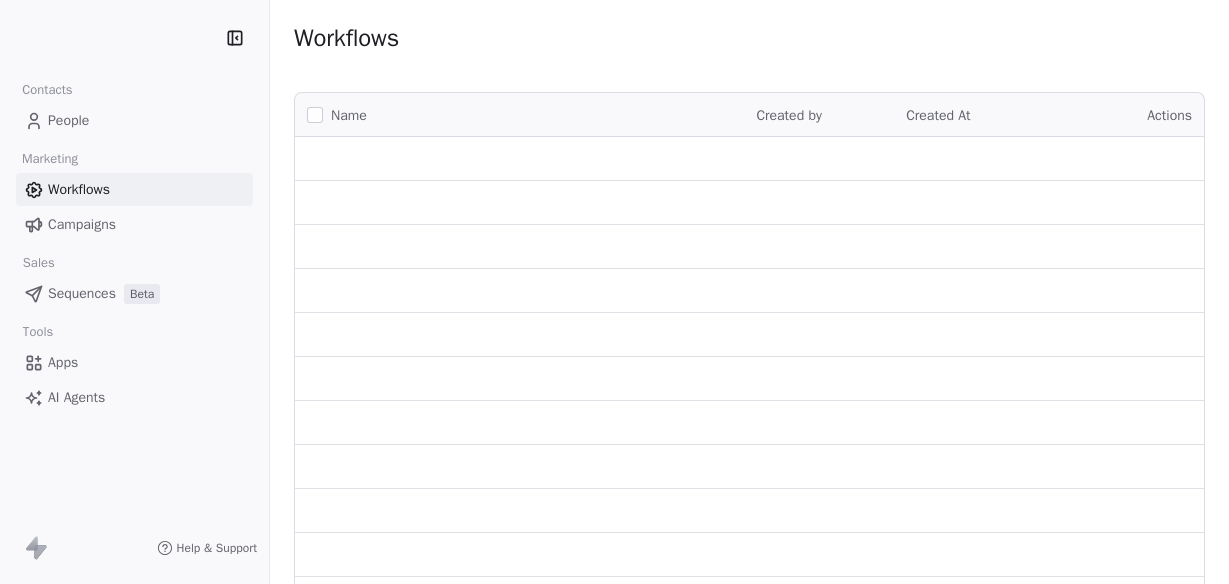 scroll, scrollTop: 0, scrollLeft: 0, axis: both 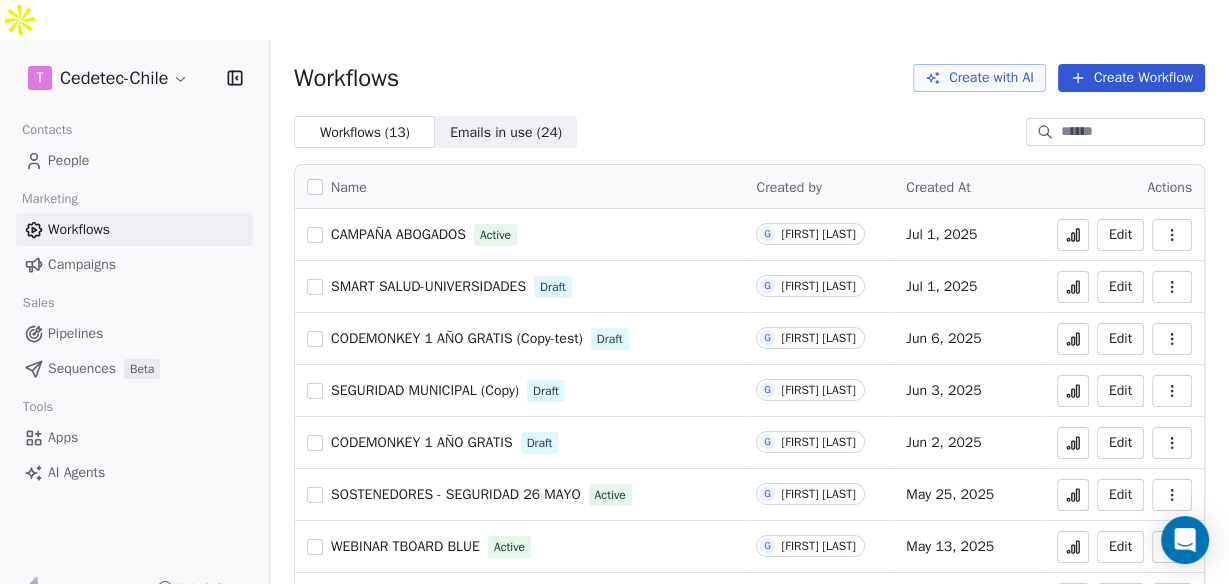 click on "SMART SALUD-UNIVERSIDADES" at bounding box center [428, 286] 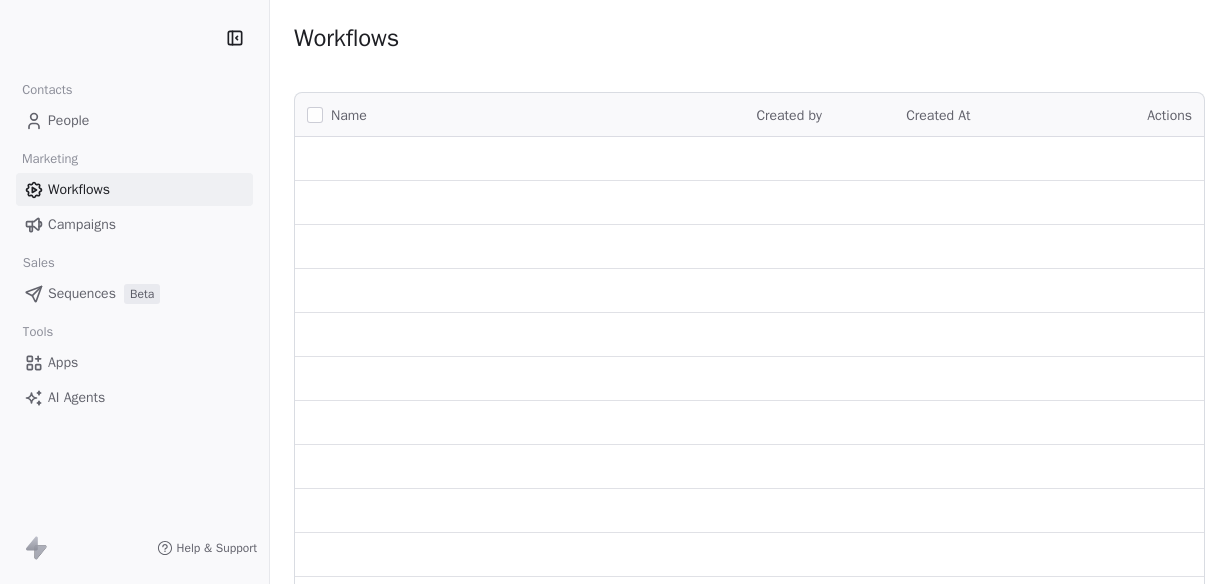 scroll, scrollTop: 0, scrollLeft: 0, axis: both 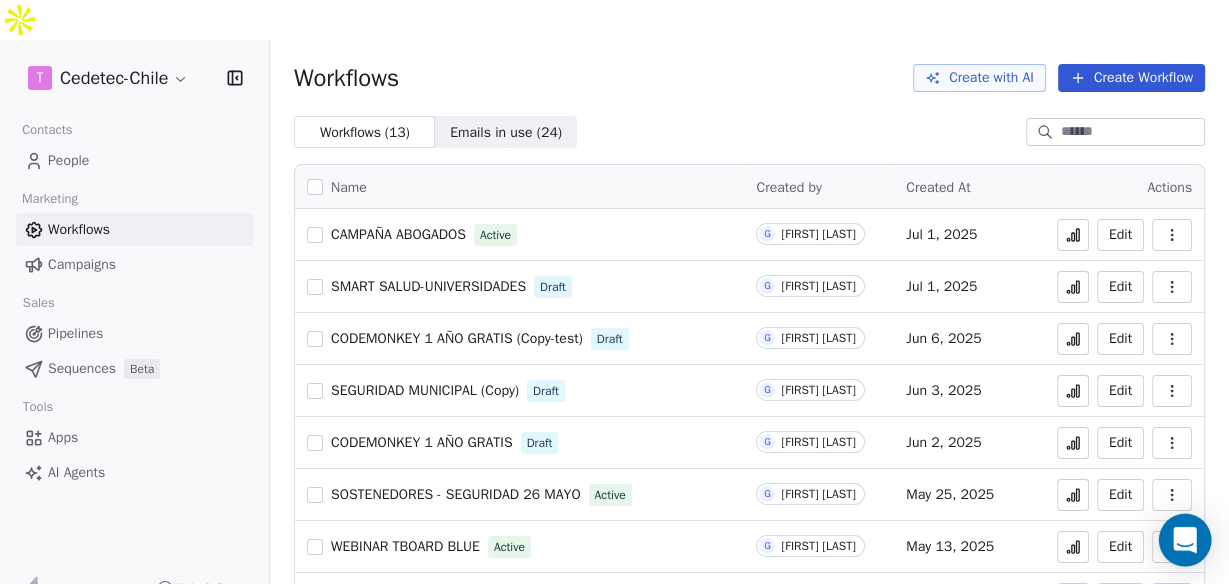 click at bounding box center [1185, 540] 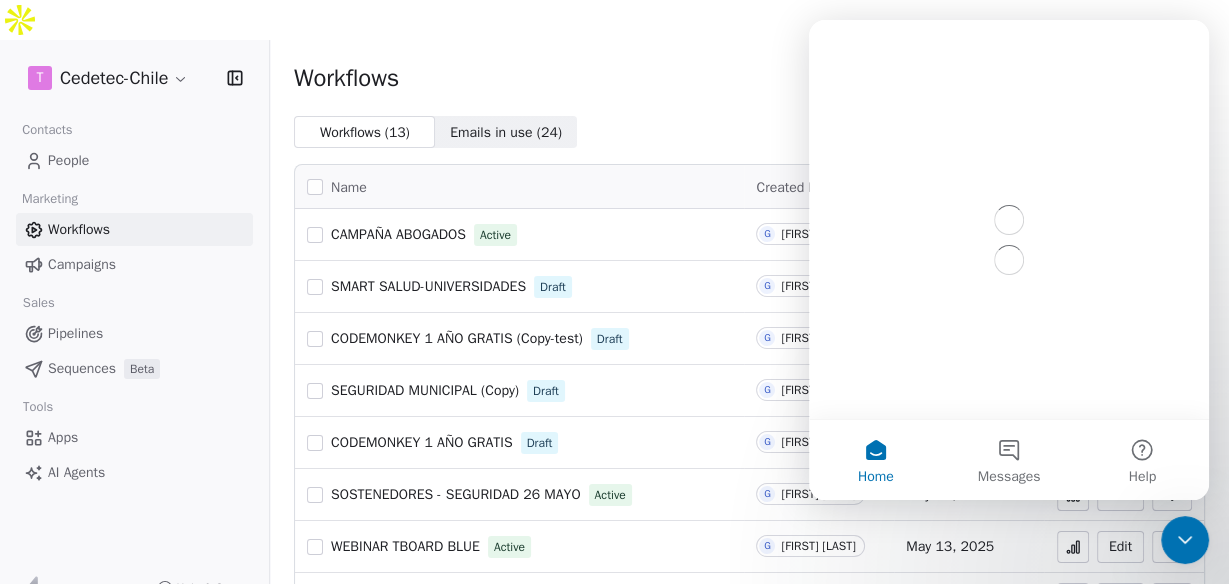 scroll, scrollTop: 0, scrollLeft: 0, axis: both 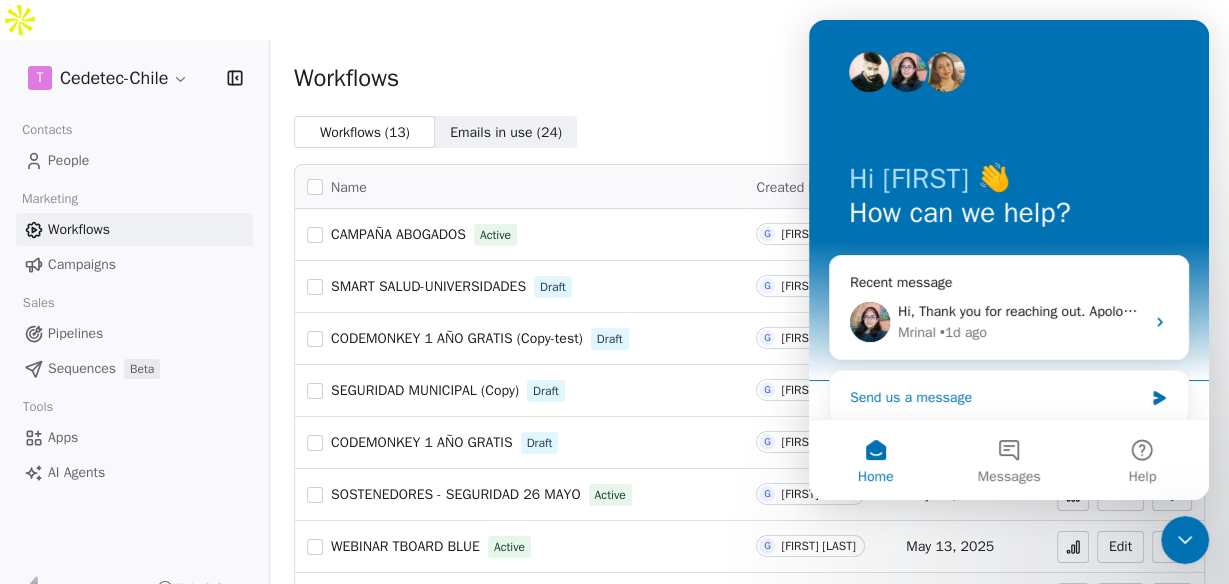 click on "Send us a message" at bounding box center [996, 397] 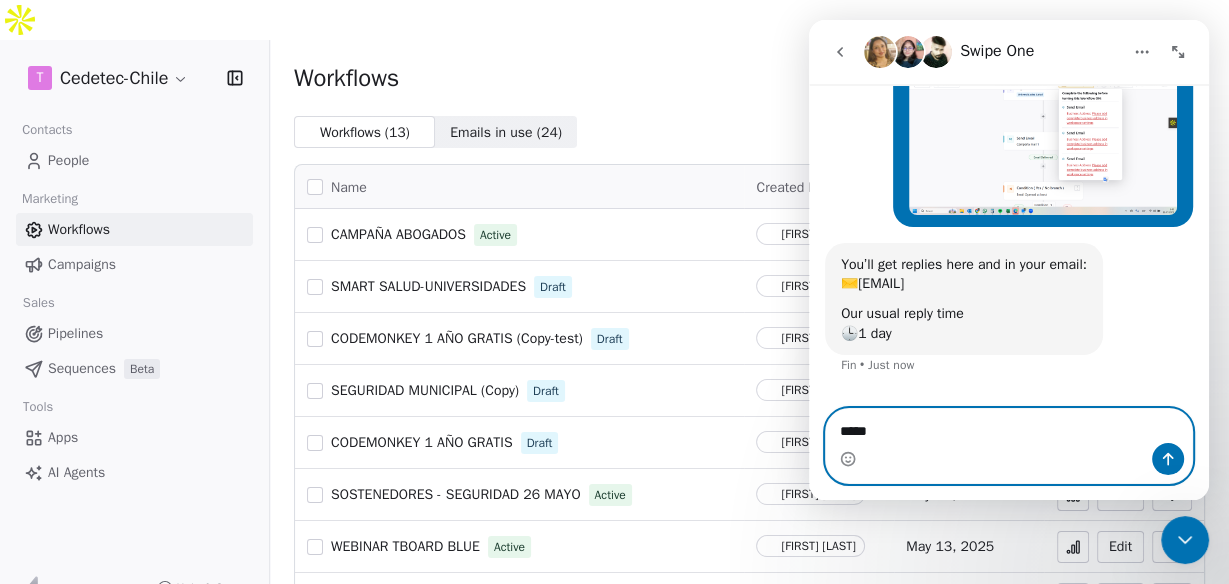 scroll, scrollTop: 136, scrollLeft: 0, axis: vertical 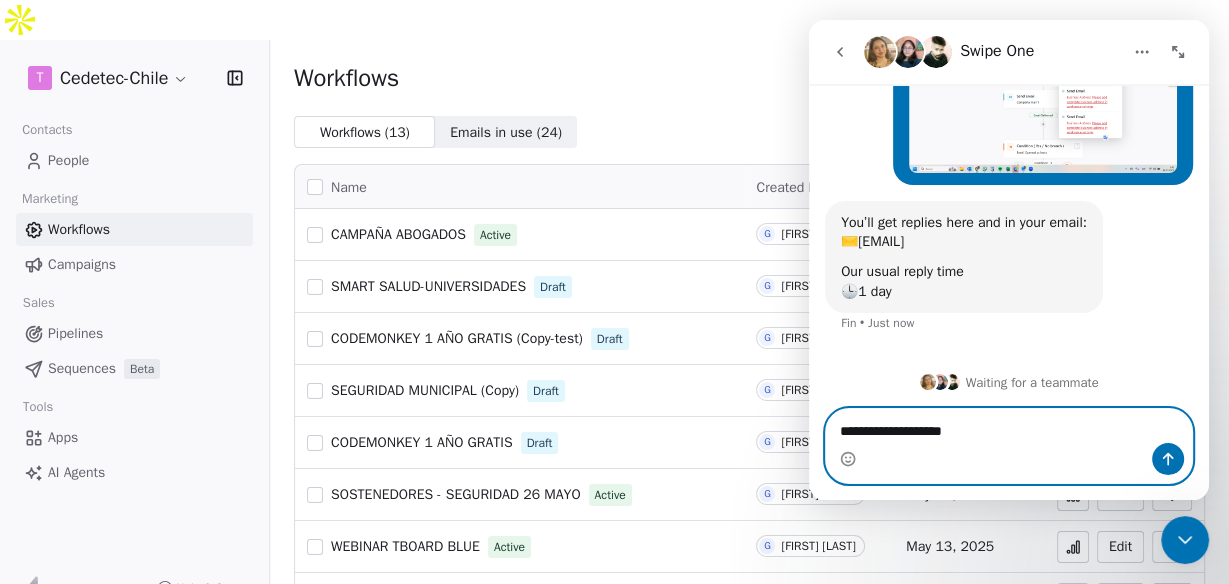 type on "**********" 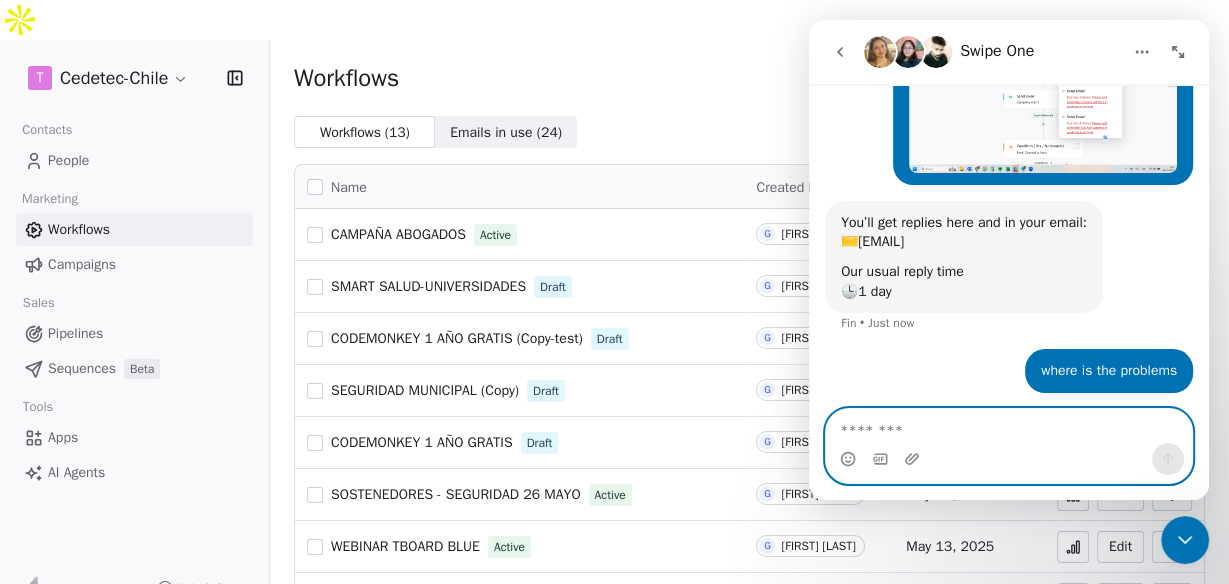 scroll, scrollTop: 196, scrollLeft: 0, axis: vertical 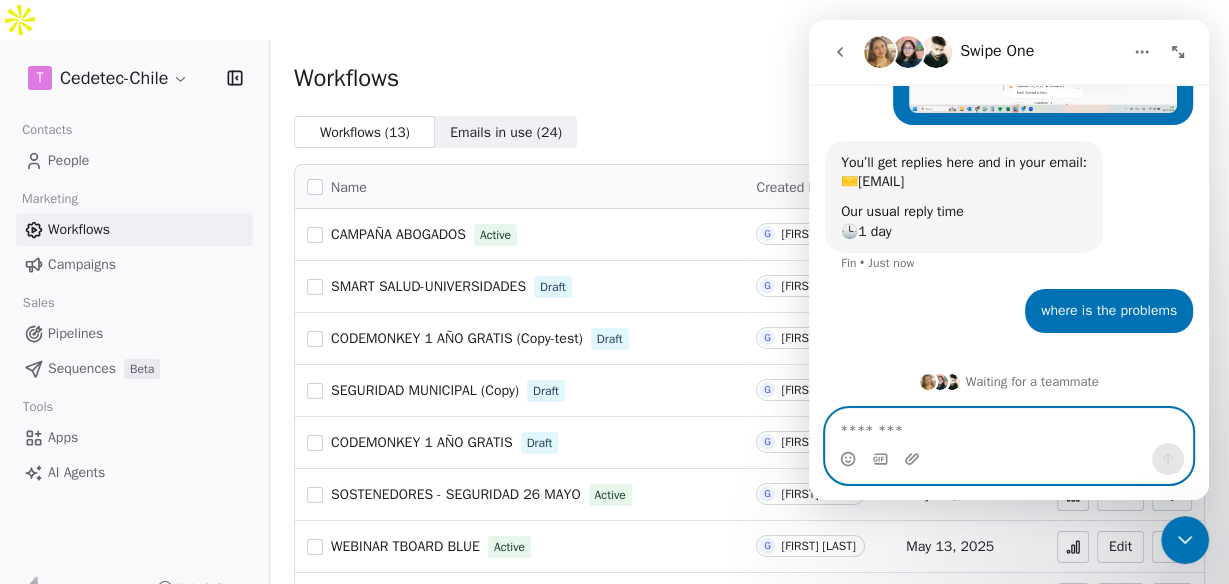 paste 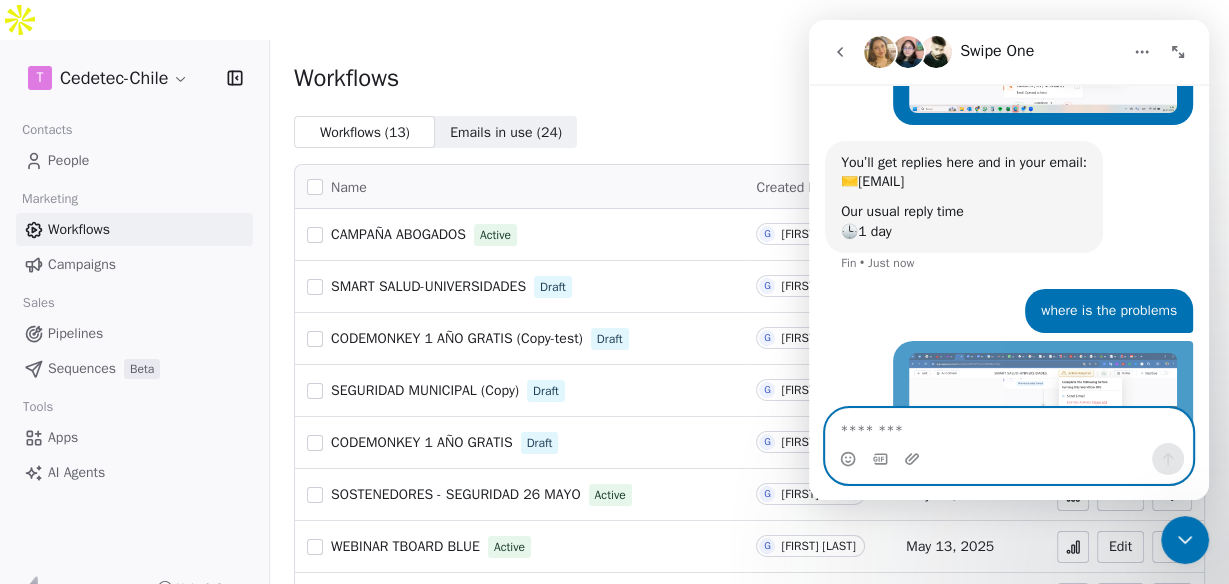 scroll, scrollTop: 373, scrollLeft: 0, axis: vertical 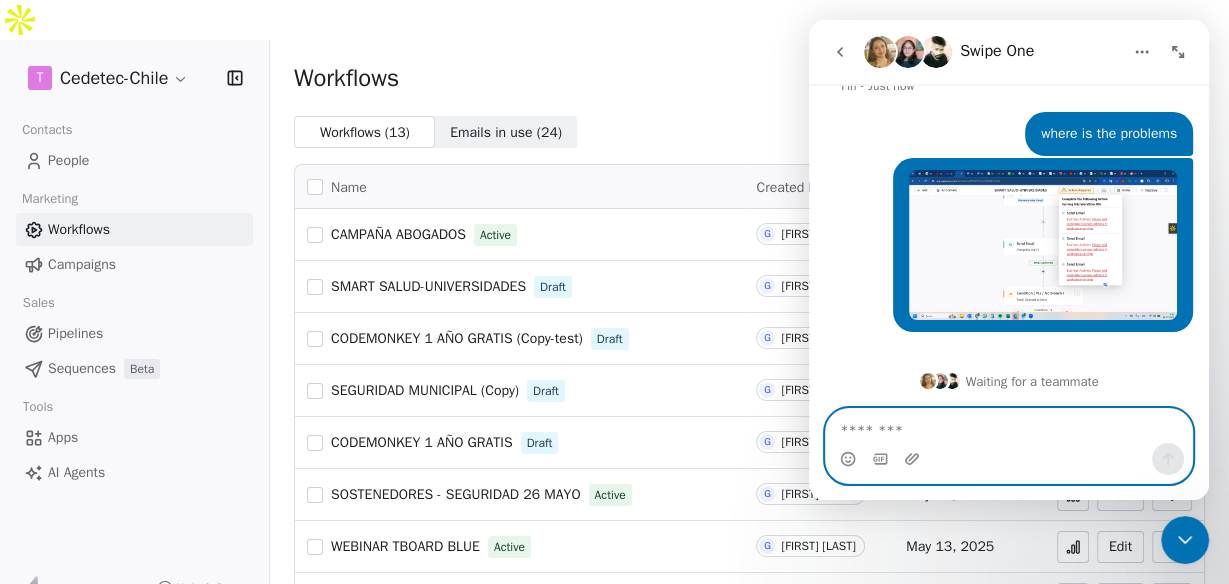 type 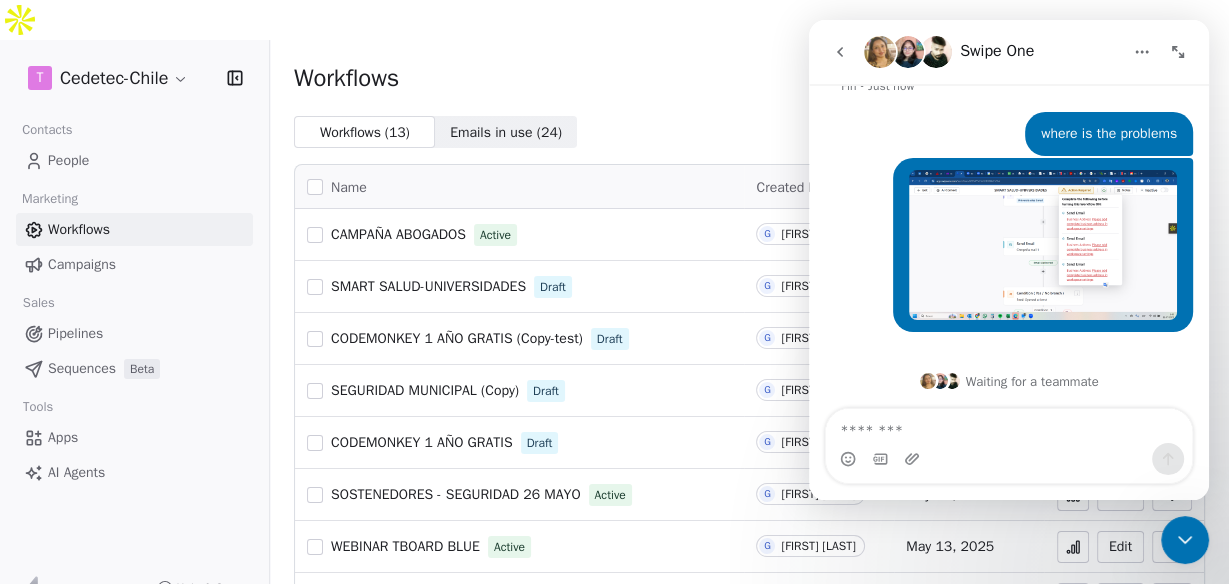 click 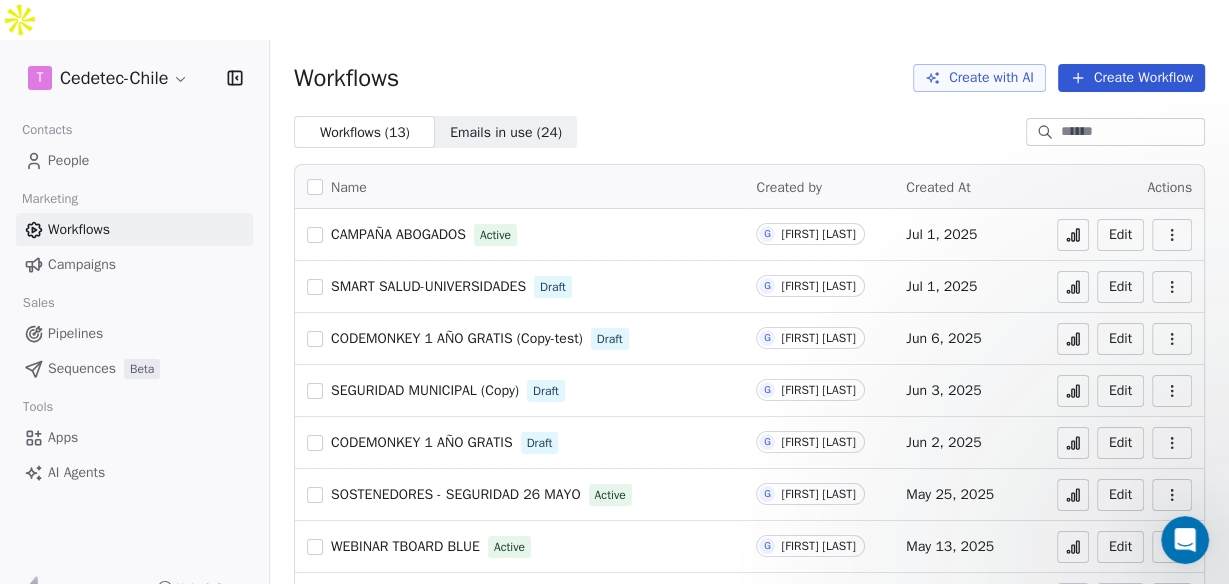 scroll, scrollTop: 0, scrollLeft: 0, axis: both 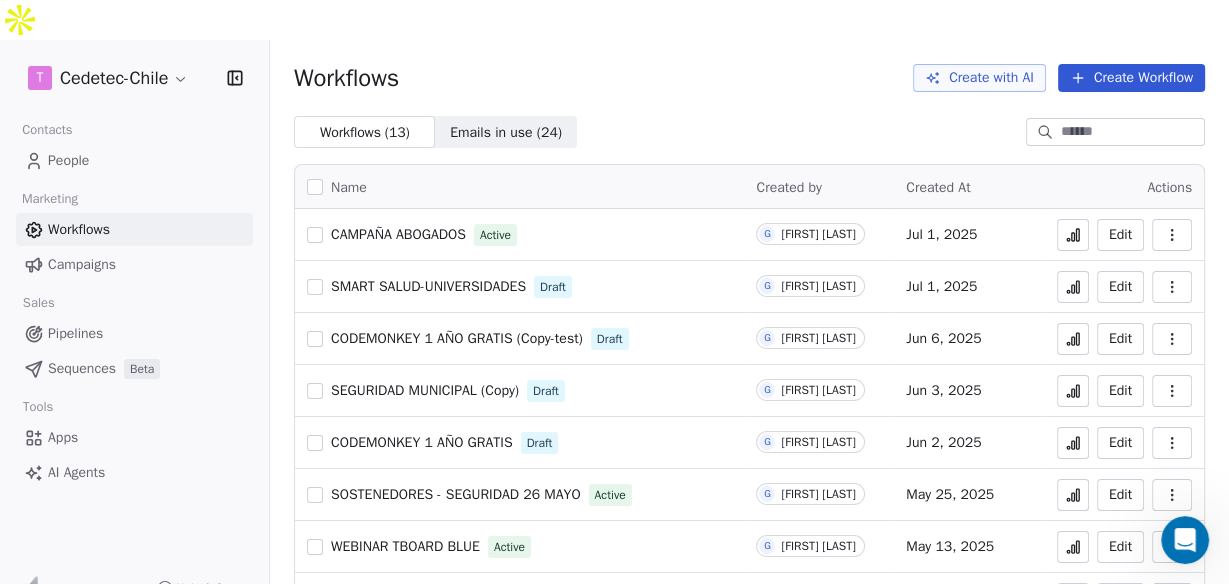 click 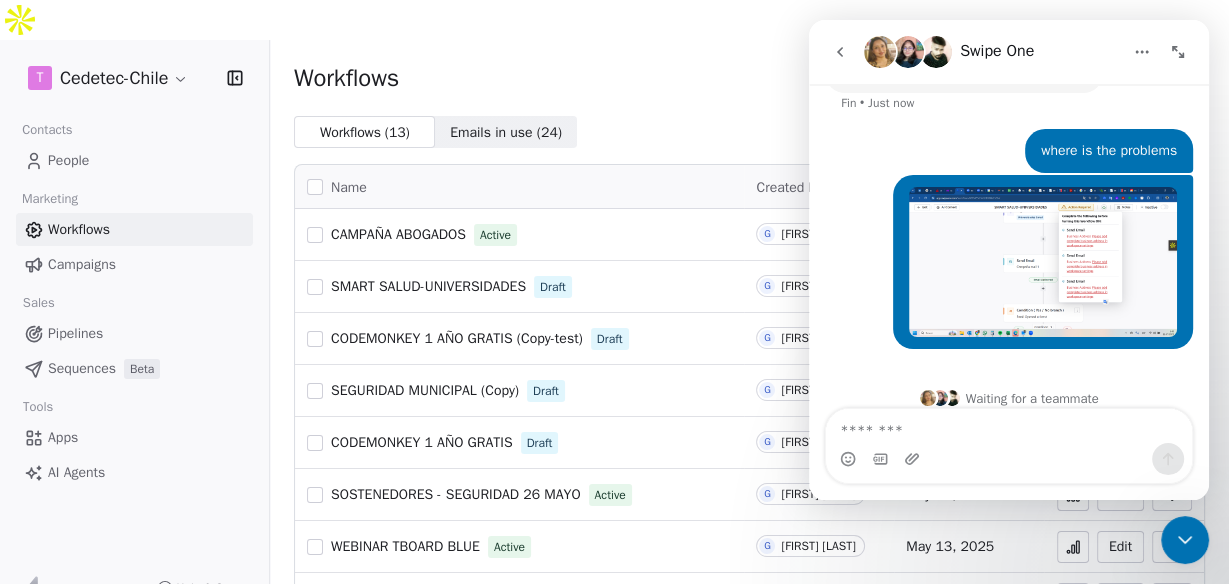scroll, scrollTop: 373, scrollLeft: 0, axis: vertical 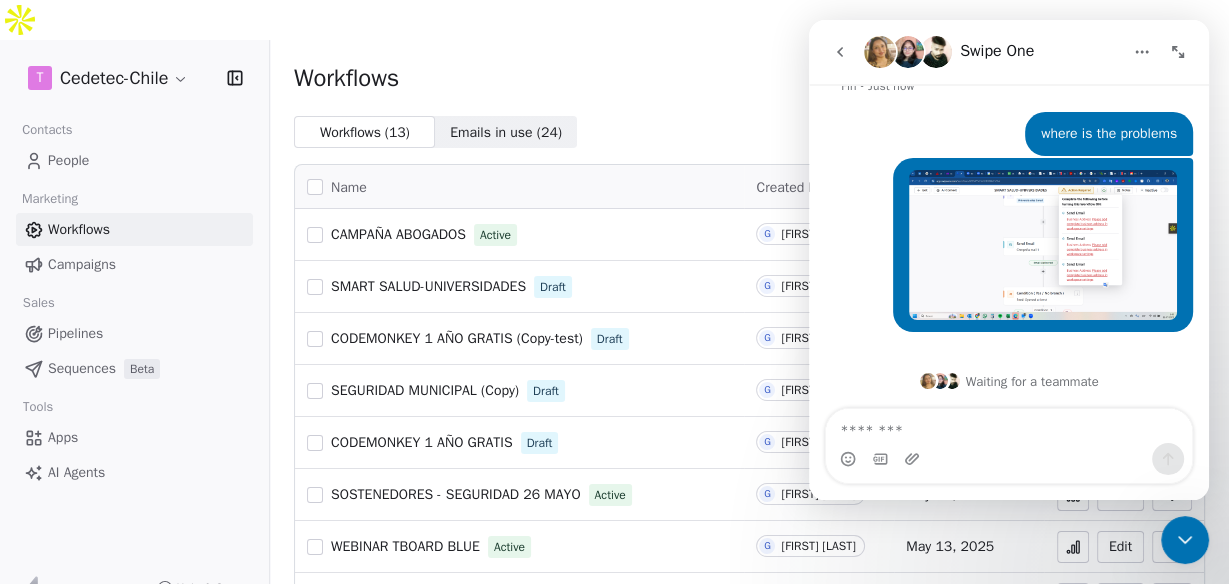 click on "Workflows" at bounding box center [79, 229] 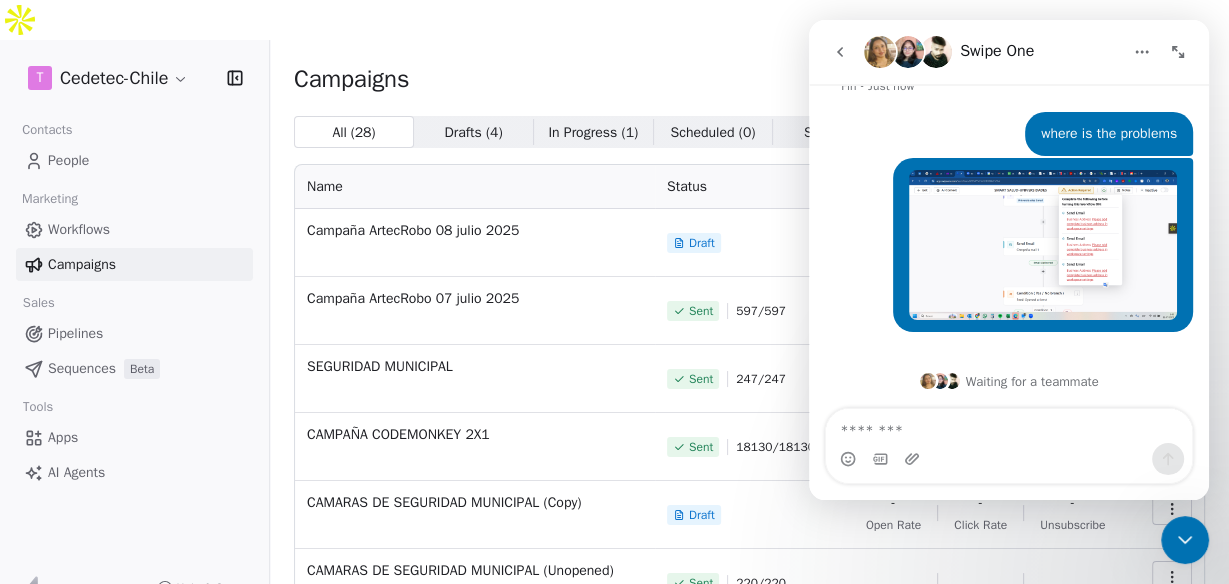 click on "Workflows" at bounding box center [79, 229] 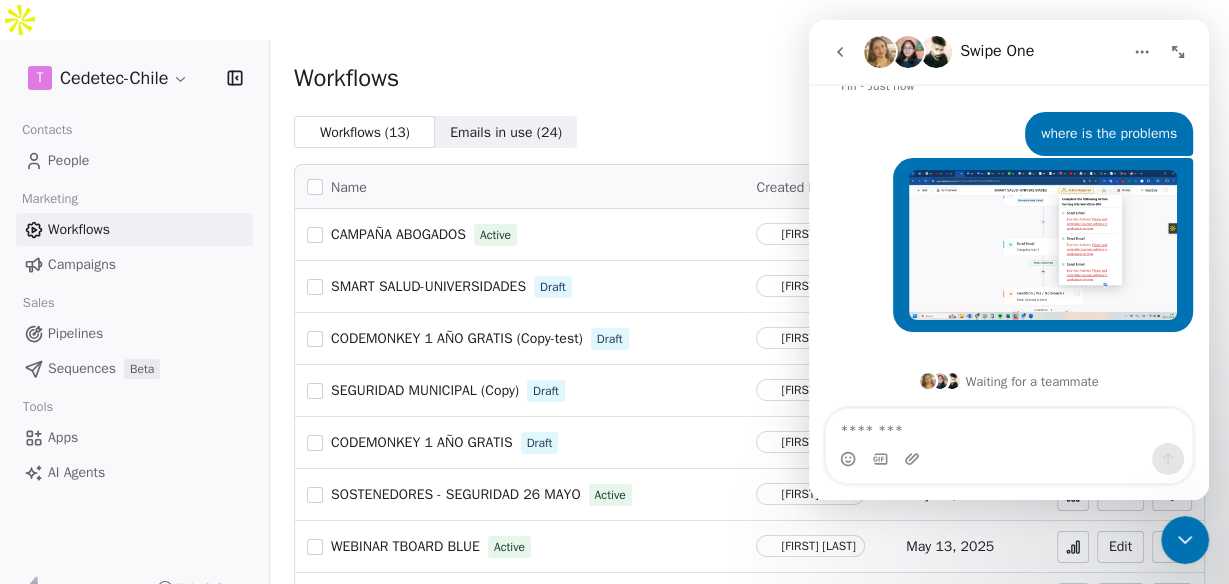 click 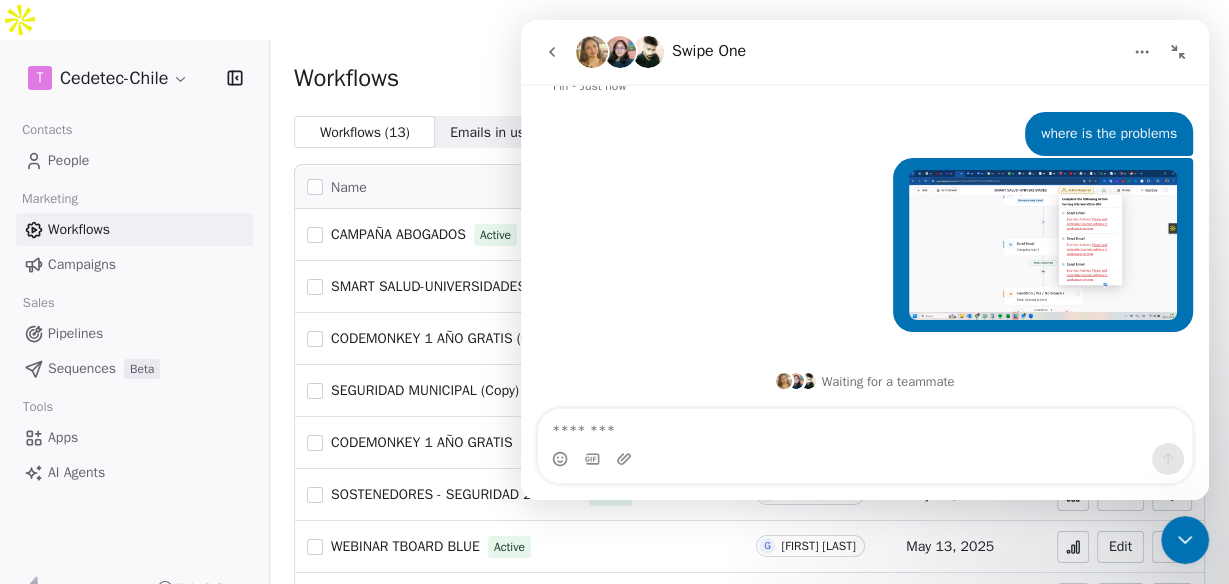 click at bounding box center [1185, 540] 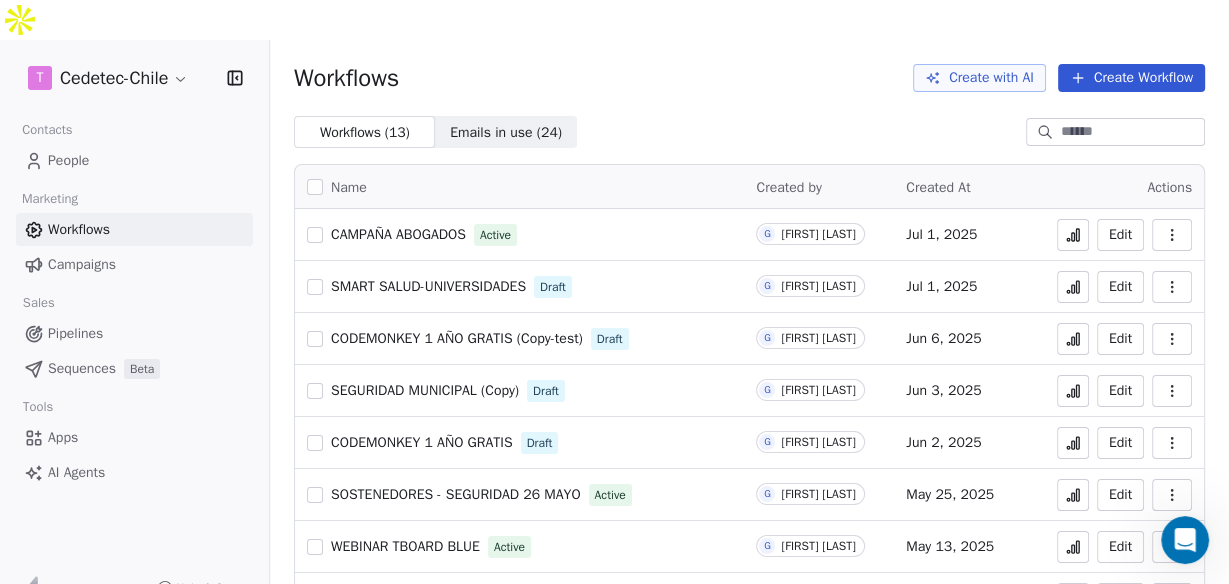 click on "SMART SALUD-UNIVERSIDADES" at bounding box center (428, 286) 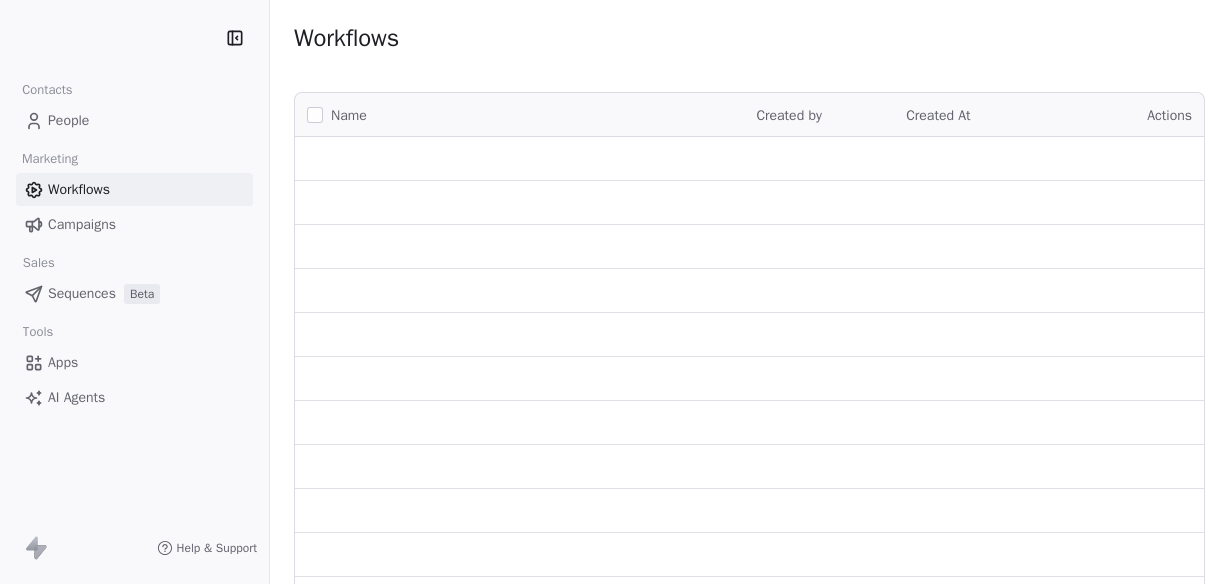 scroll, scrollTop: 0, scrollLeft: 0, axis: both 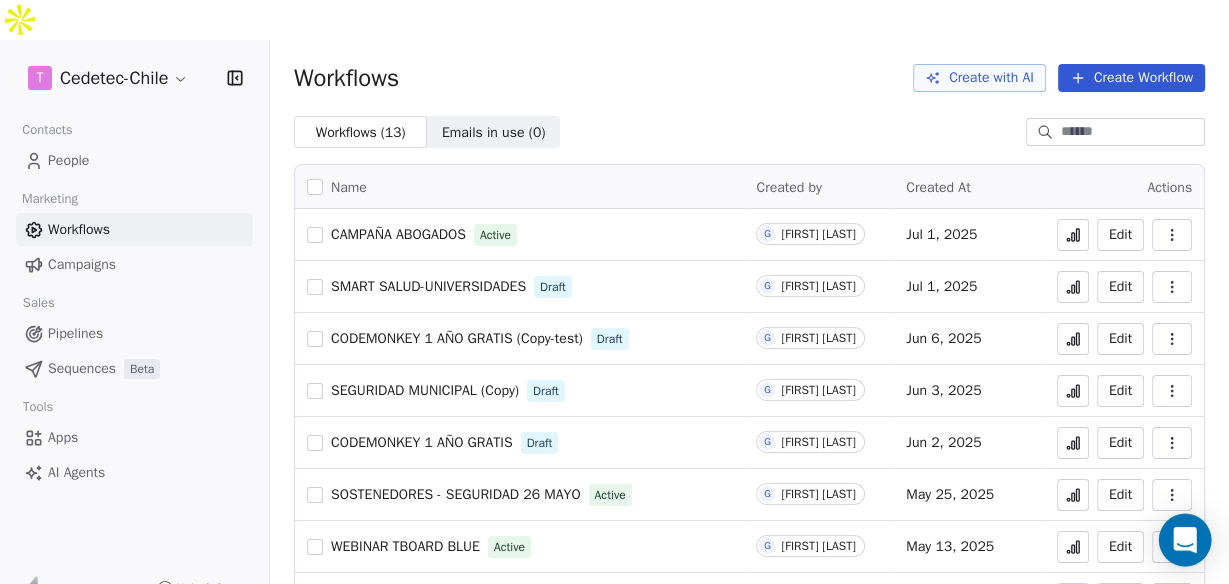 click 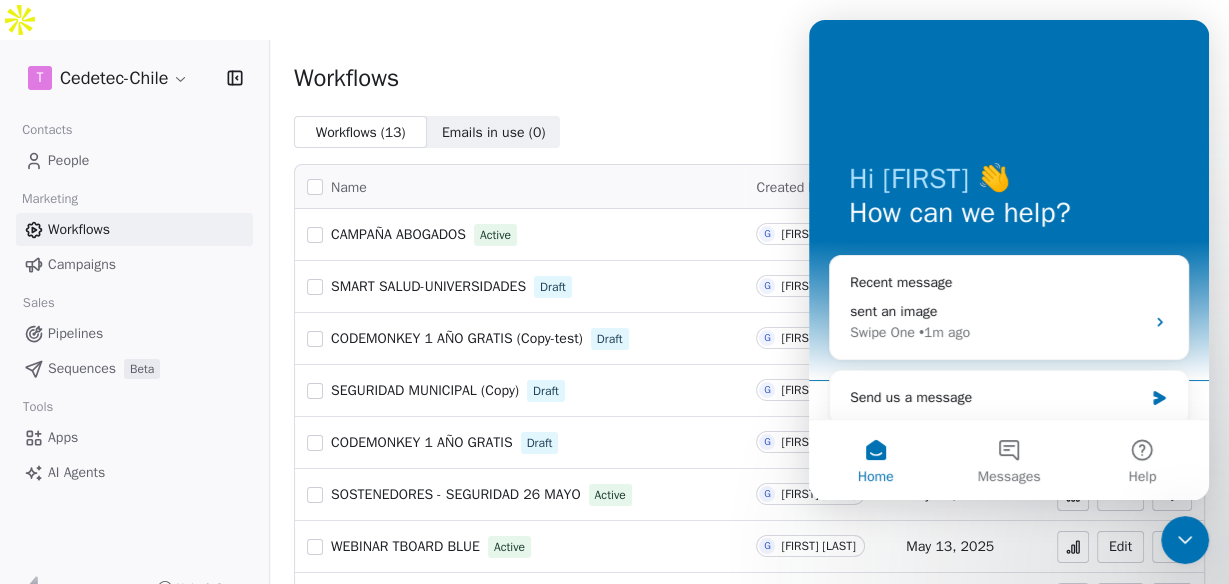 scroll, scrollTop: 0, scrollLeft: 0, axis: both 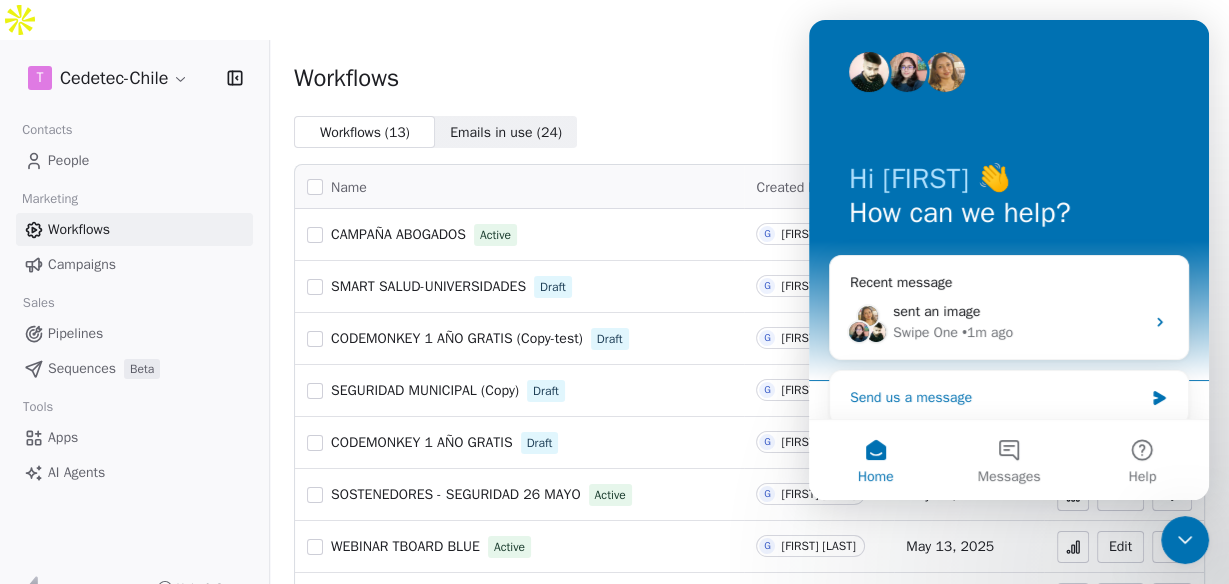click on "Send us a message" at bounding box center (996, 397) 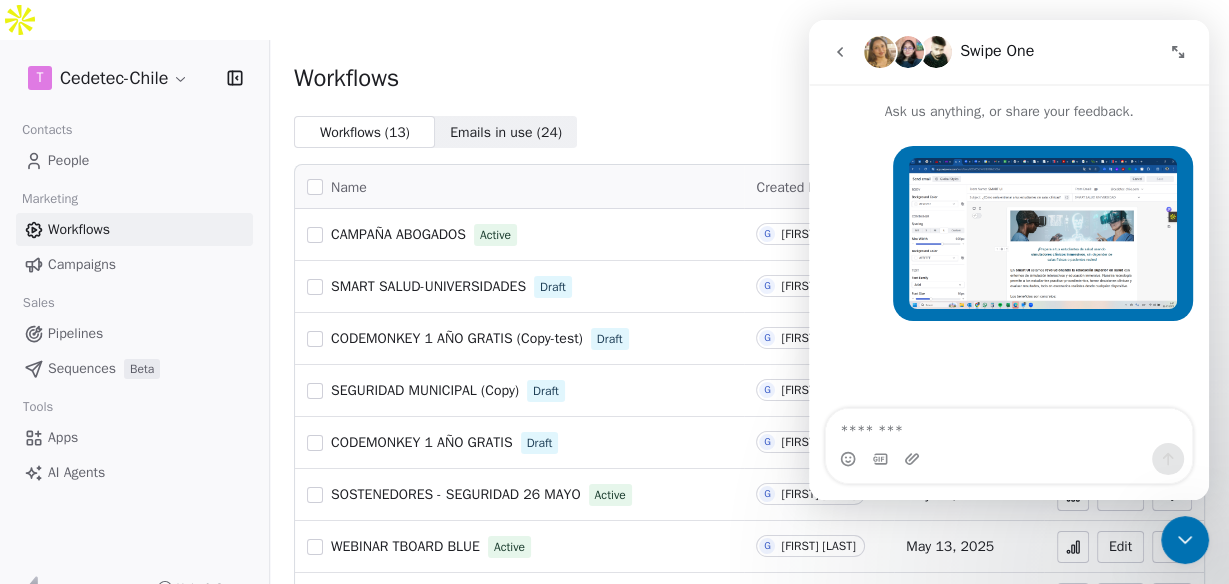 click at bounding box center (1009, 426) 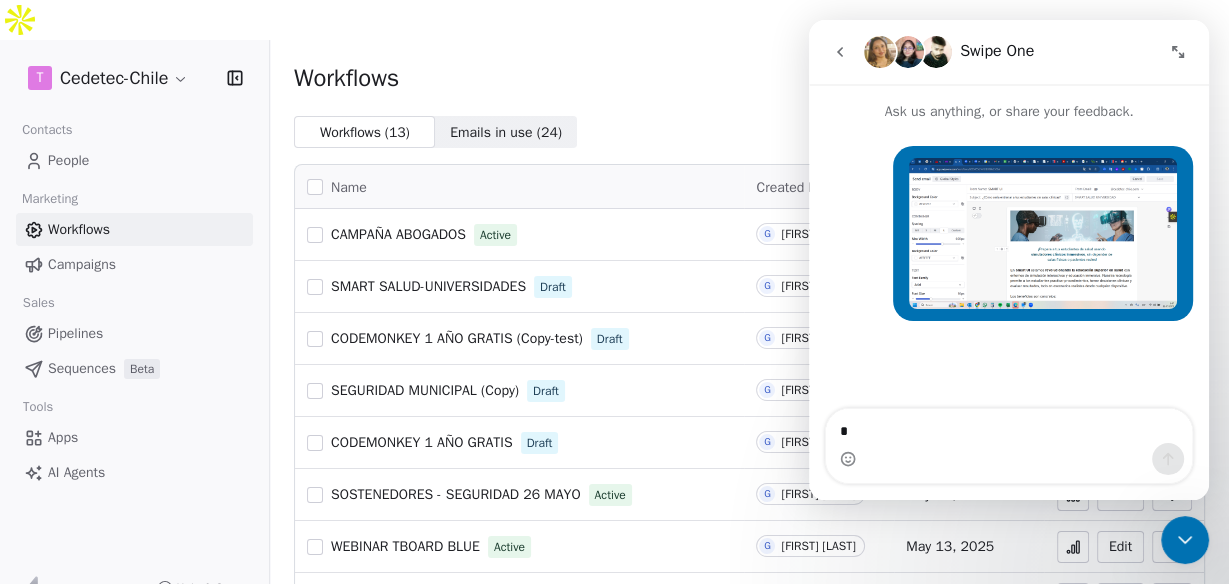 type on "**" 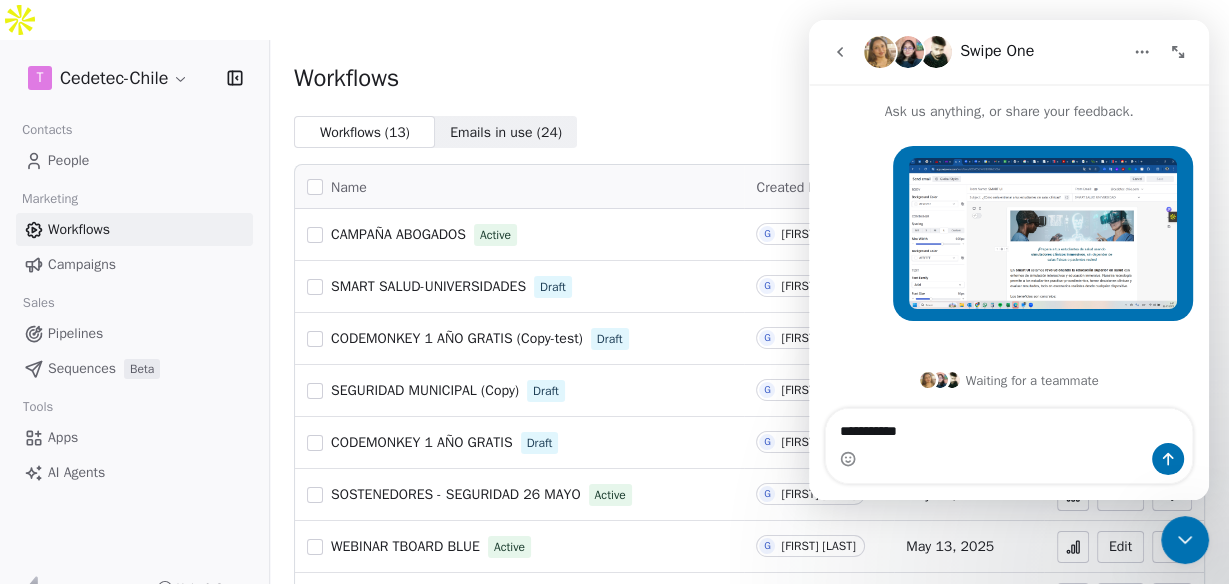 type on "**********" 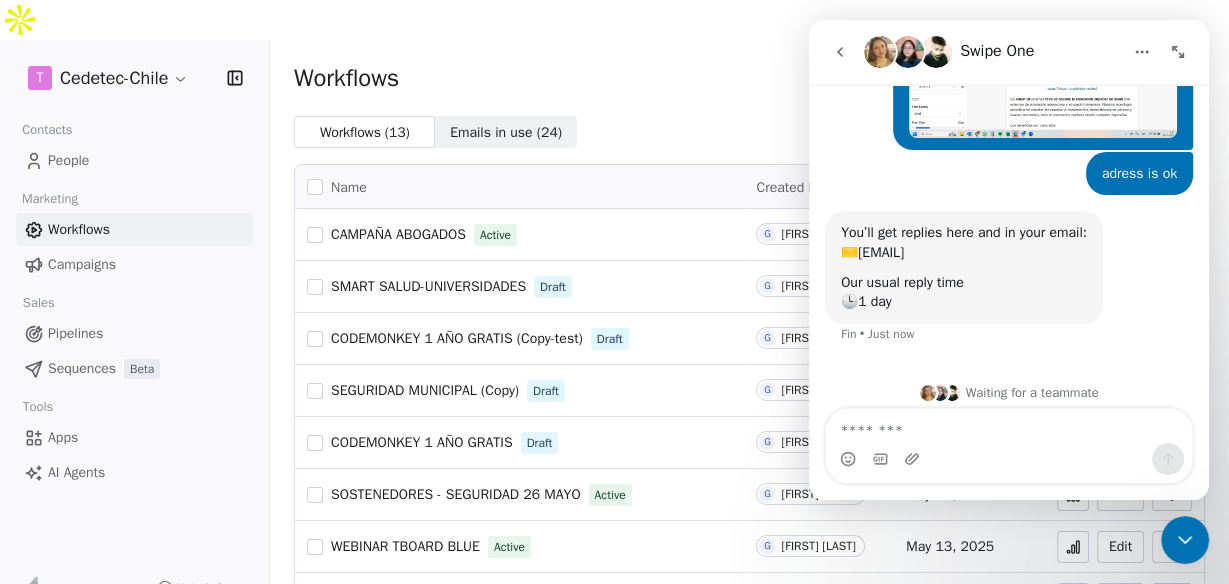 scroll, scrollTop: 182, scrollLeft: 0, axis: vertical 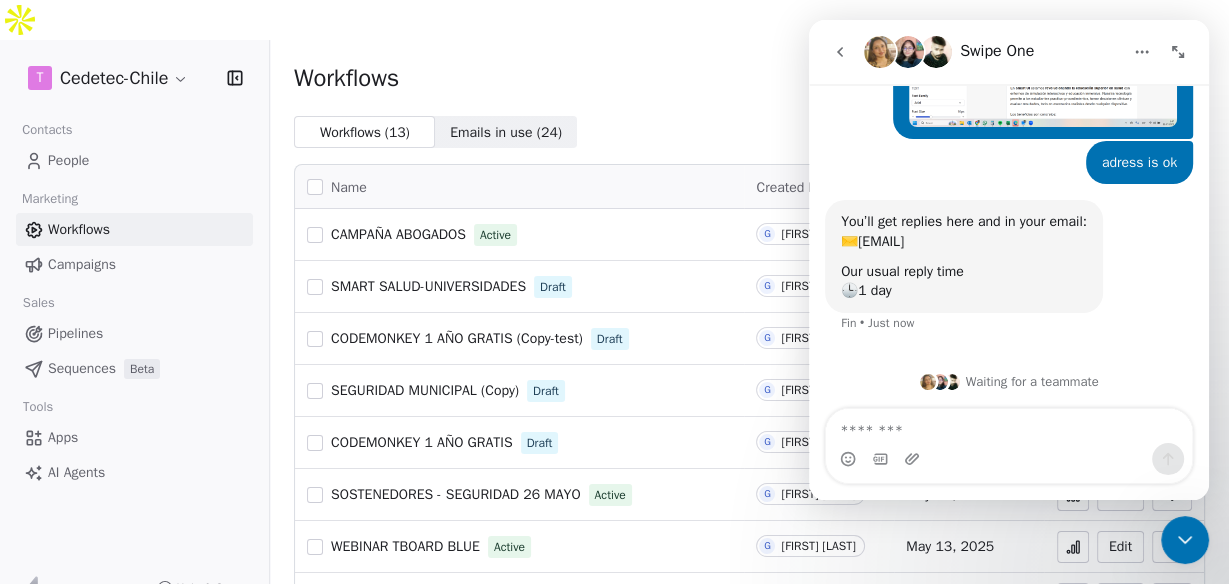 type 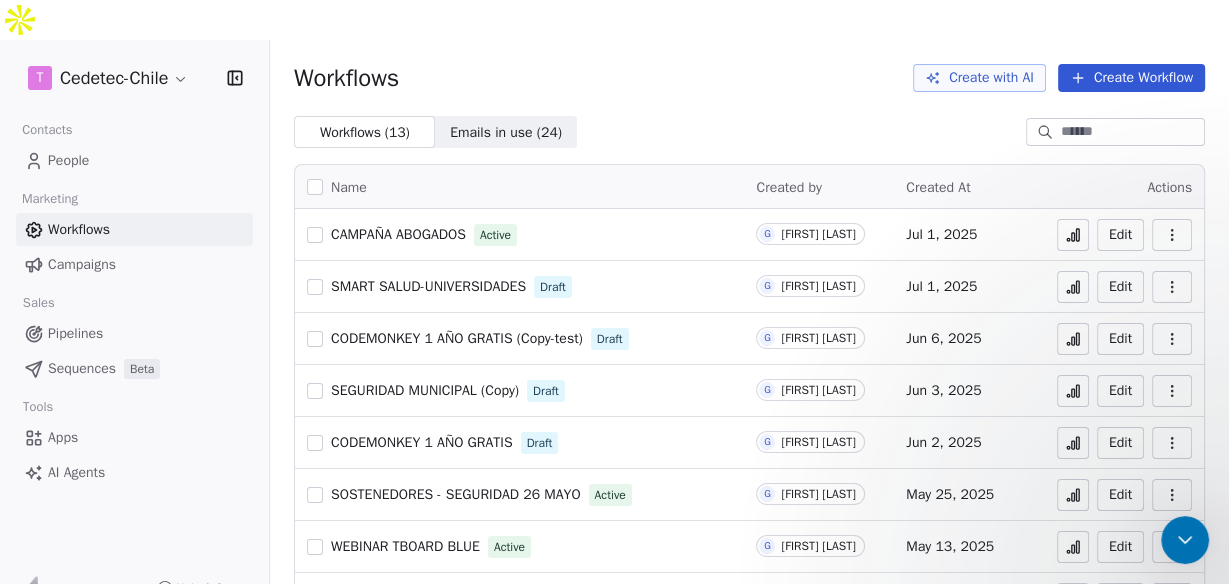 scroll, scrollTop: 0, scrollLeft: 0, axis: both 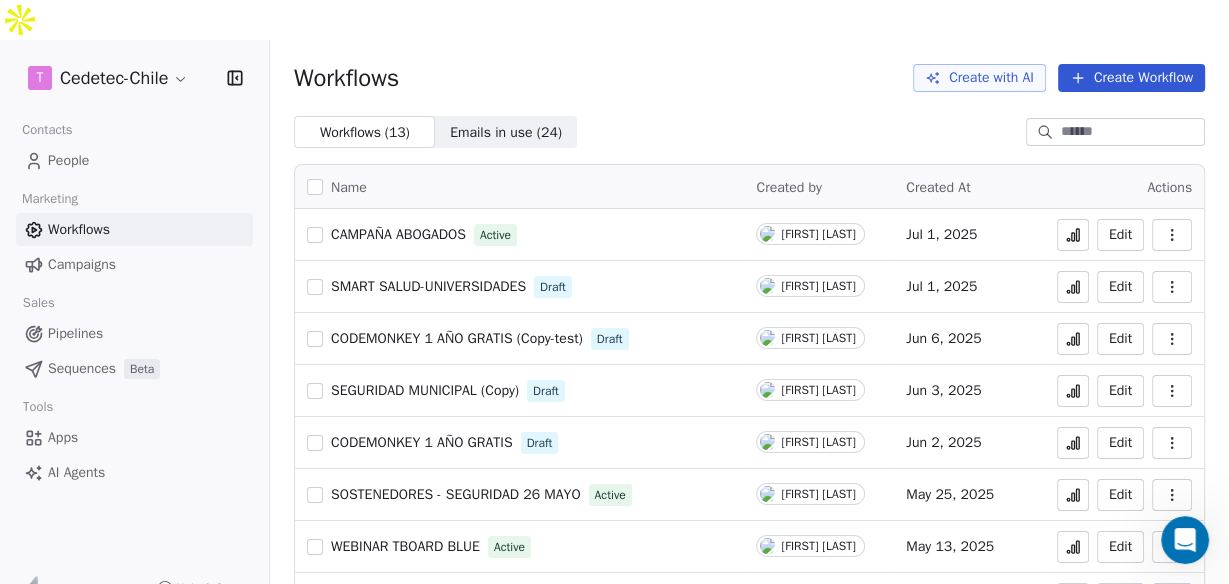click on "CAMPAÑA ABOGADOS" at bounding box center (398, 234) 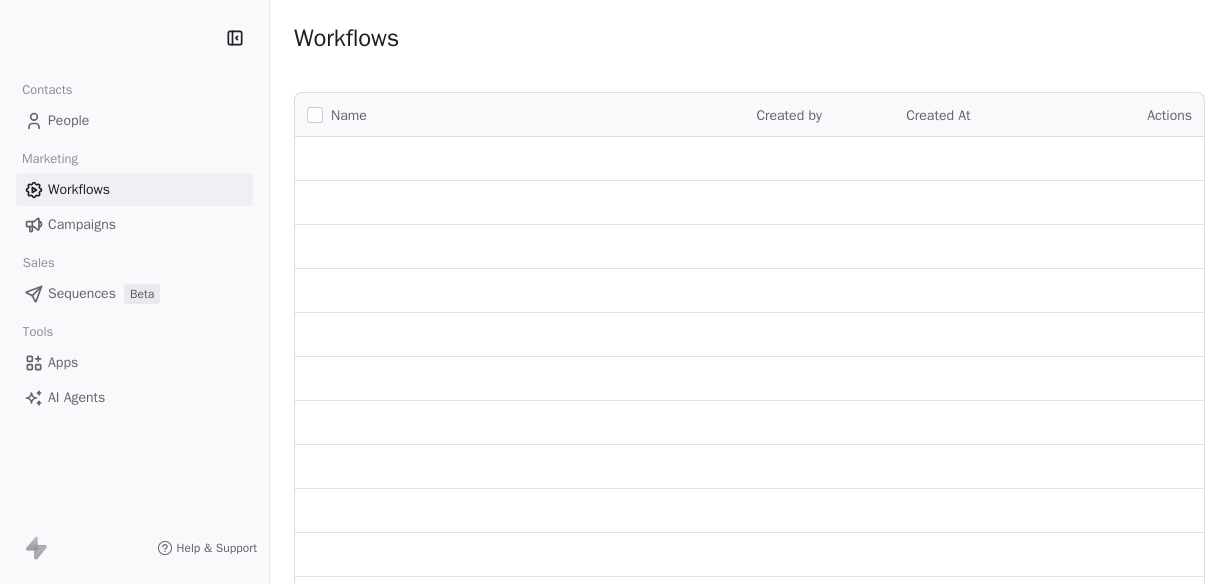 scroll, scrollTop: 0, scrollLeft: 0, axis: both 